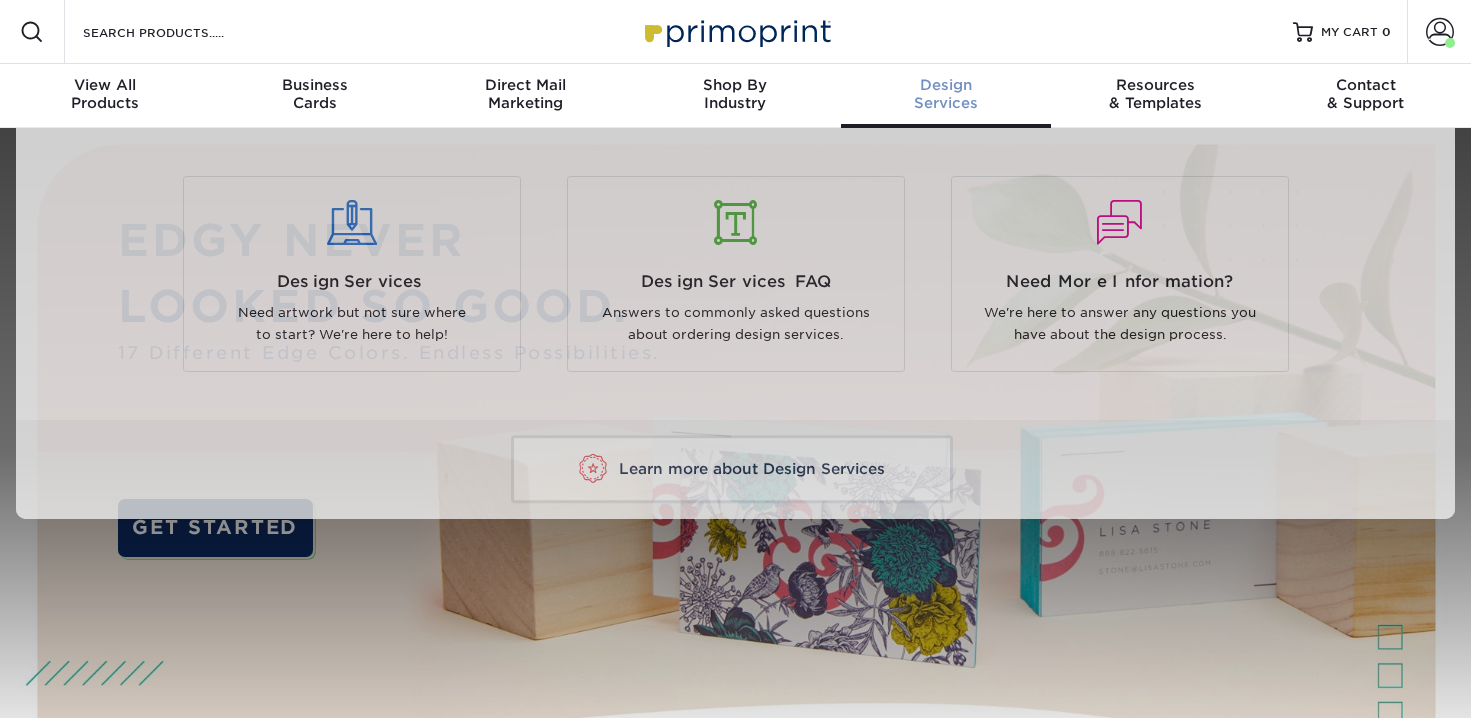 scroll, scrollTop: 0, scrollLeft: 0, axis: both 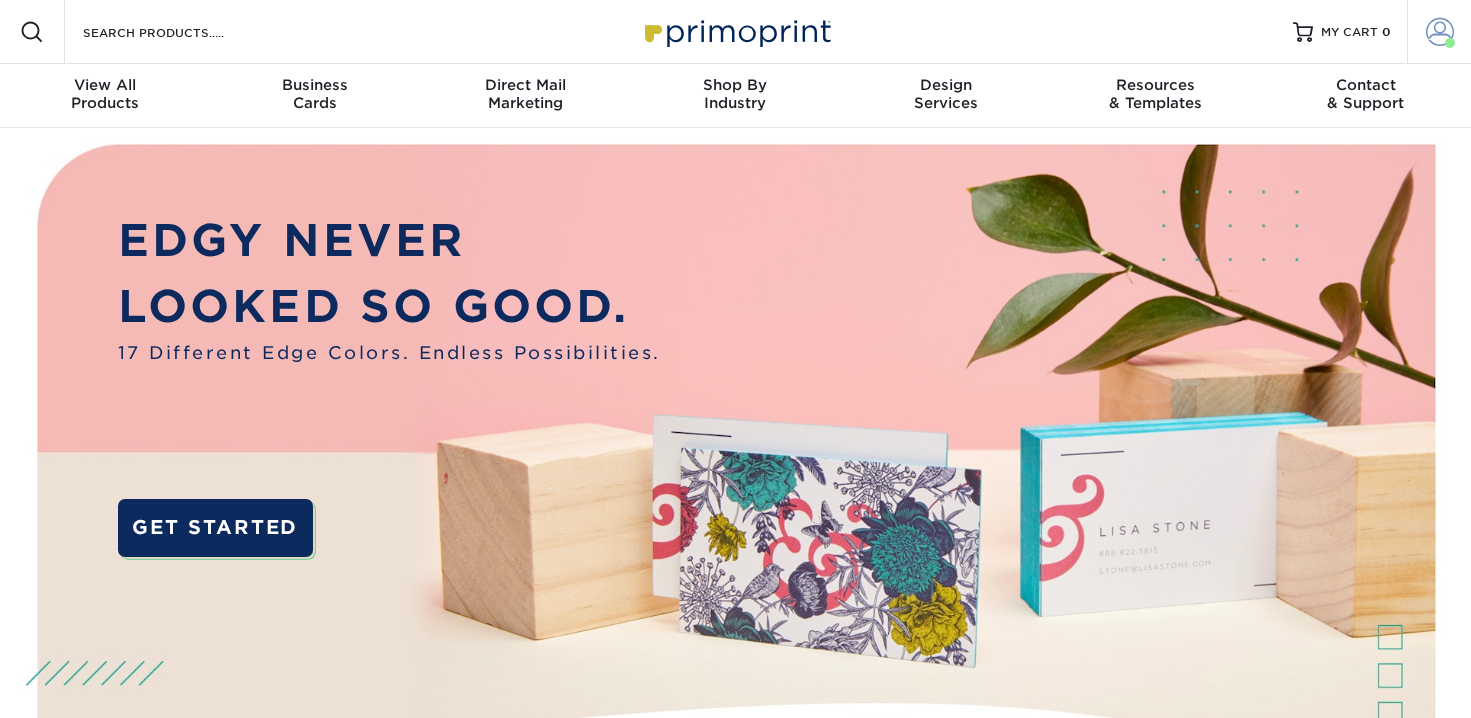 click on "Account" at bounding box center (1439, 32) 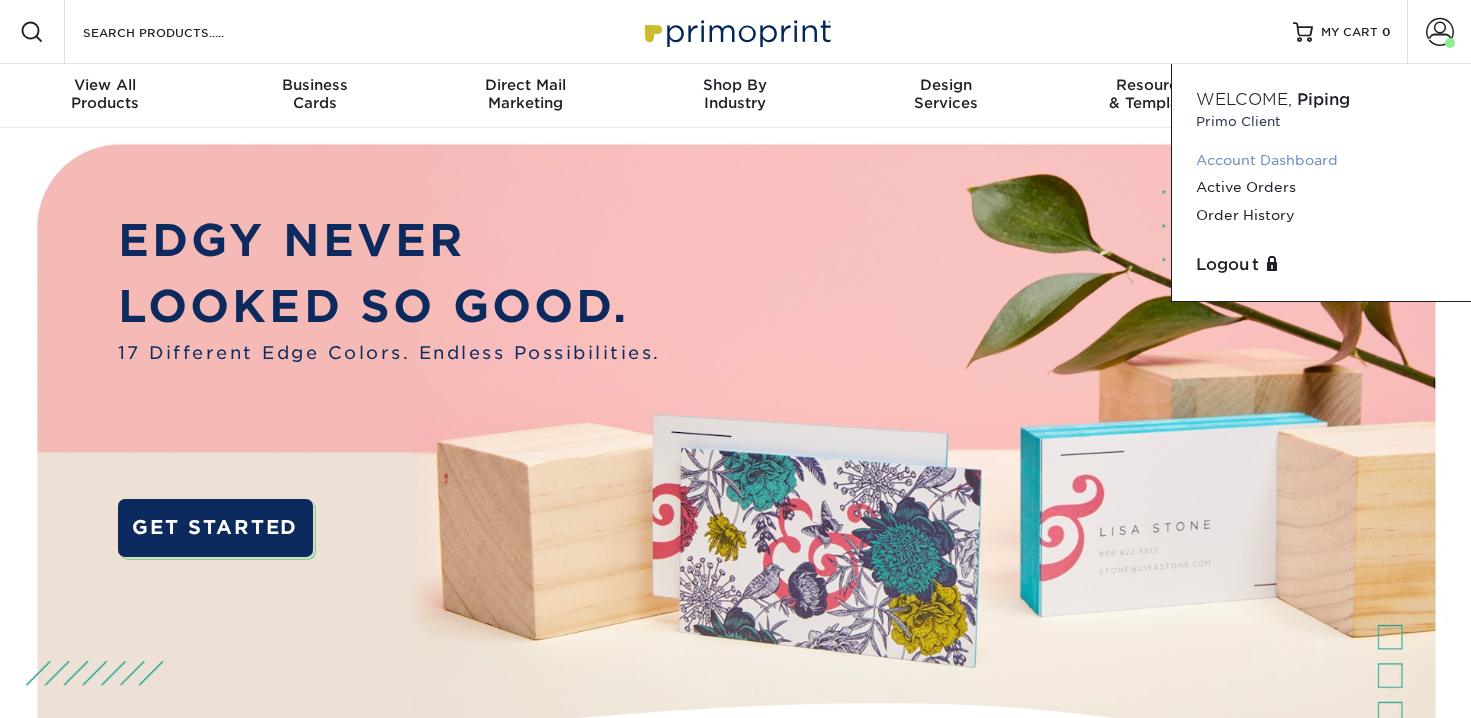 click on "Account Dashboard" at bounding box center (1321, 160) 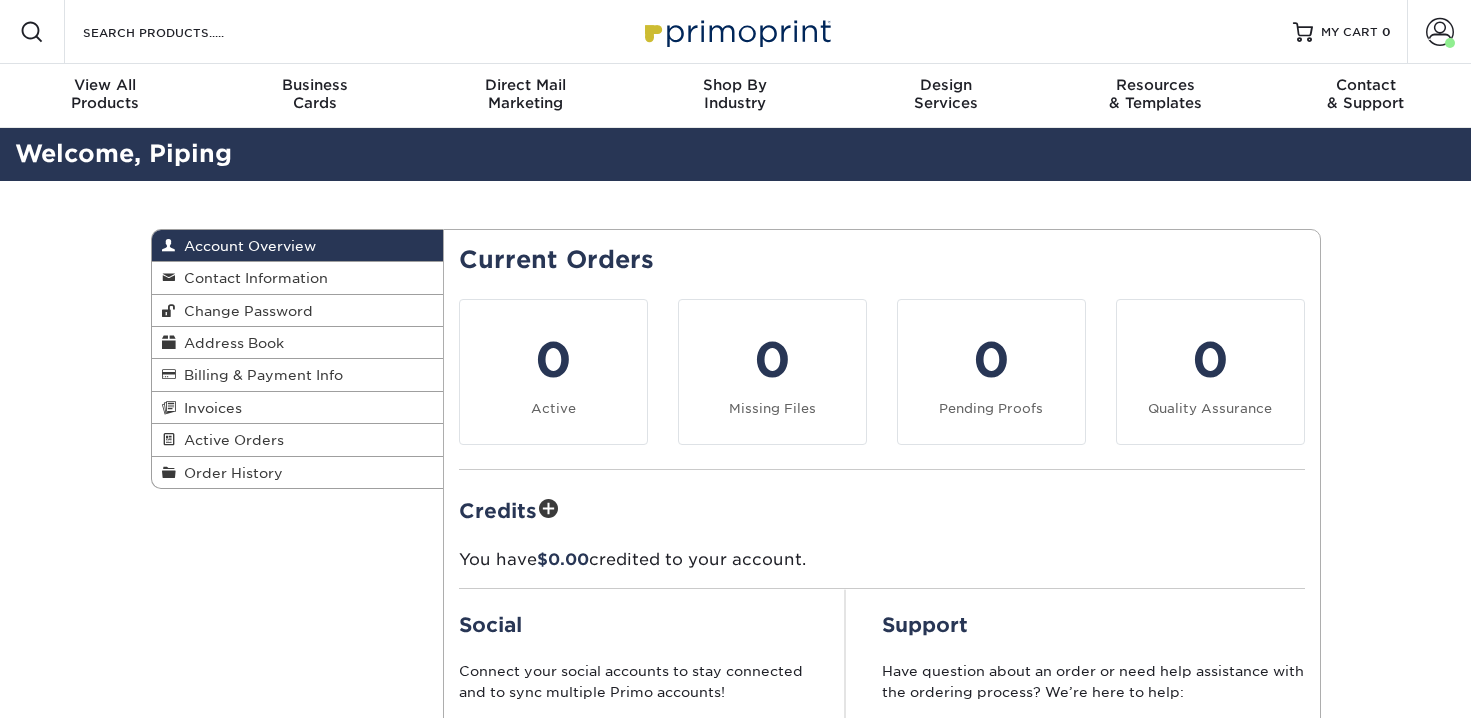 scroll, scrollTop: 0, scrollLeft: 0, axis: both 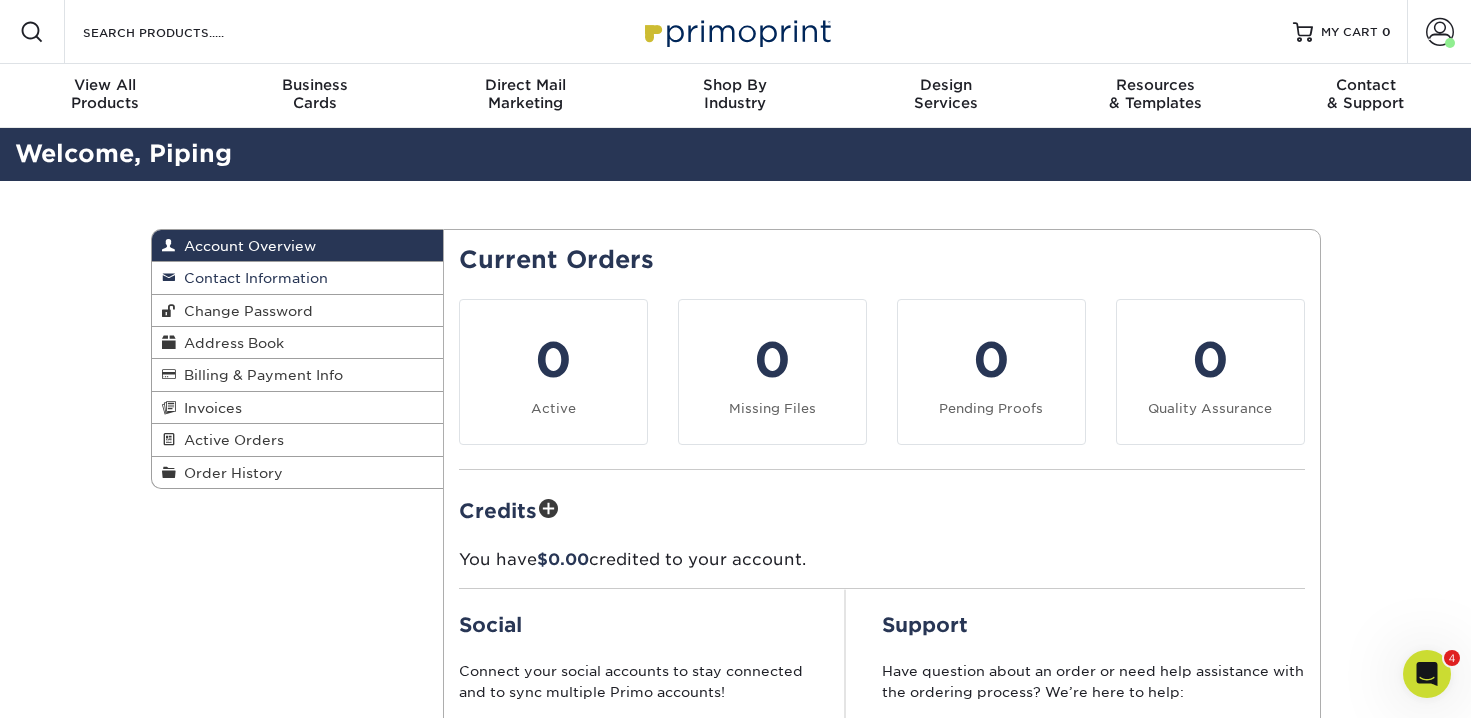 click on "Contact Information" at bounding box center (252, 278) 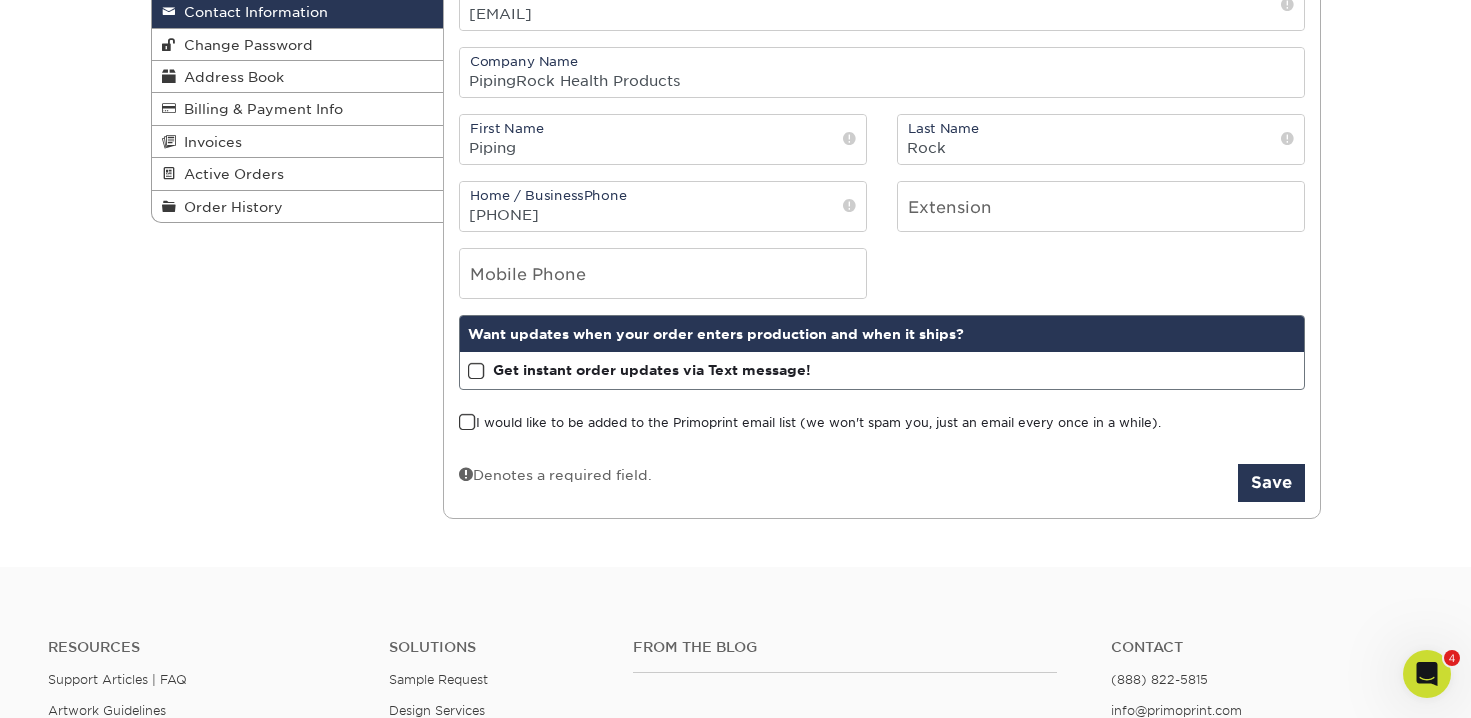 scroll, scrollTop: 0, scrollLeft: 0, axis: both 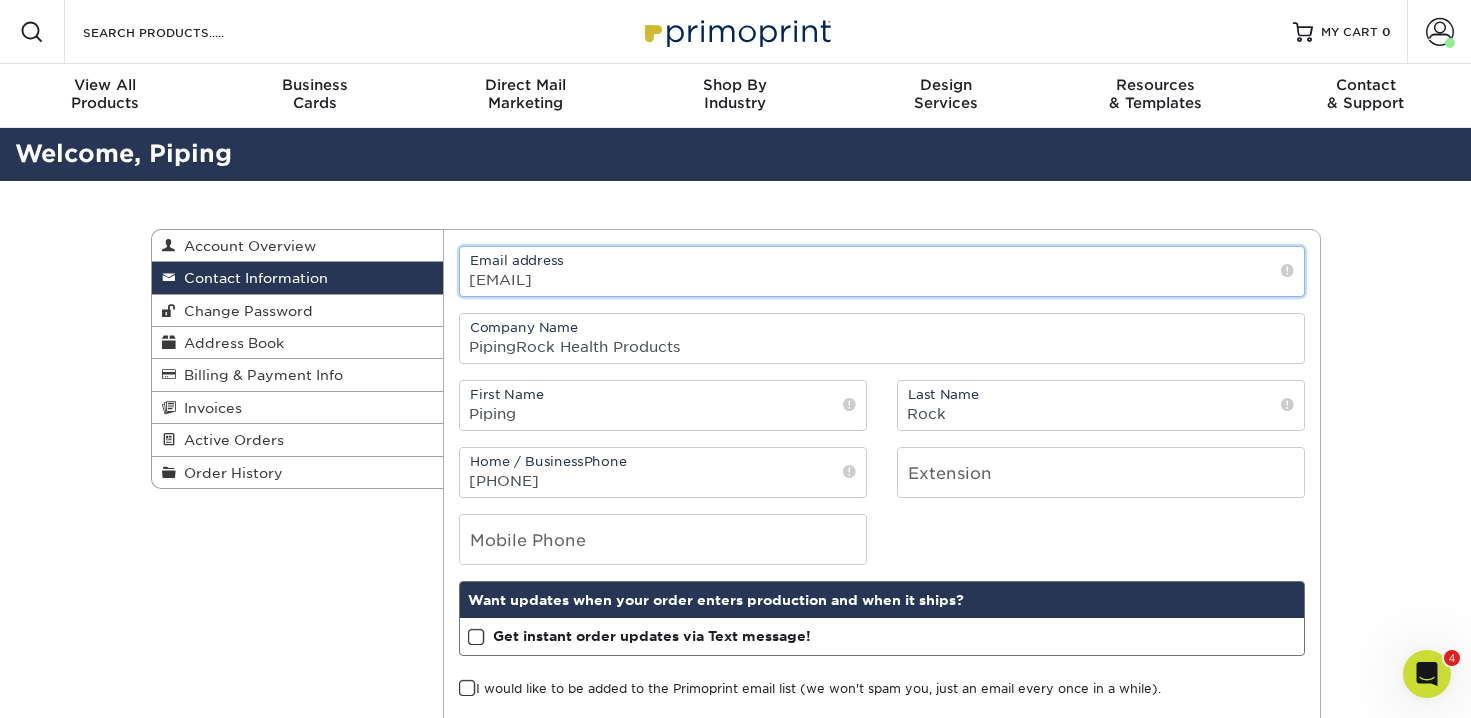 click on "creative@pipingrock.com" at bounding box center (882, 271) 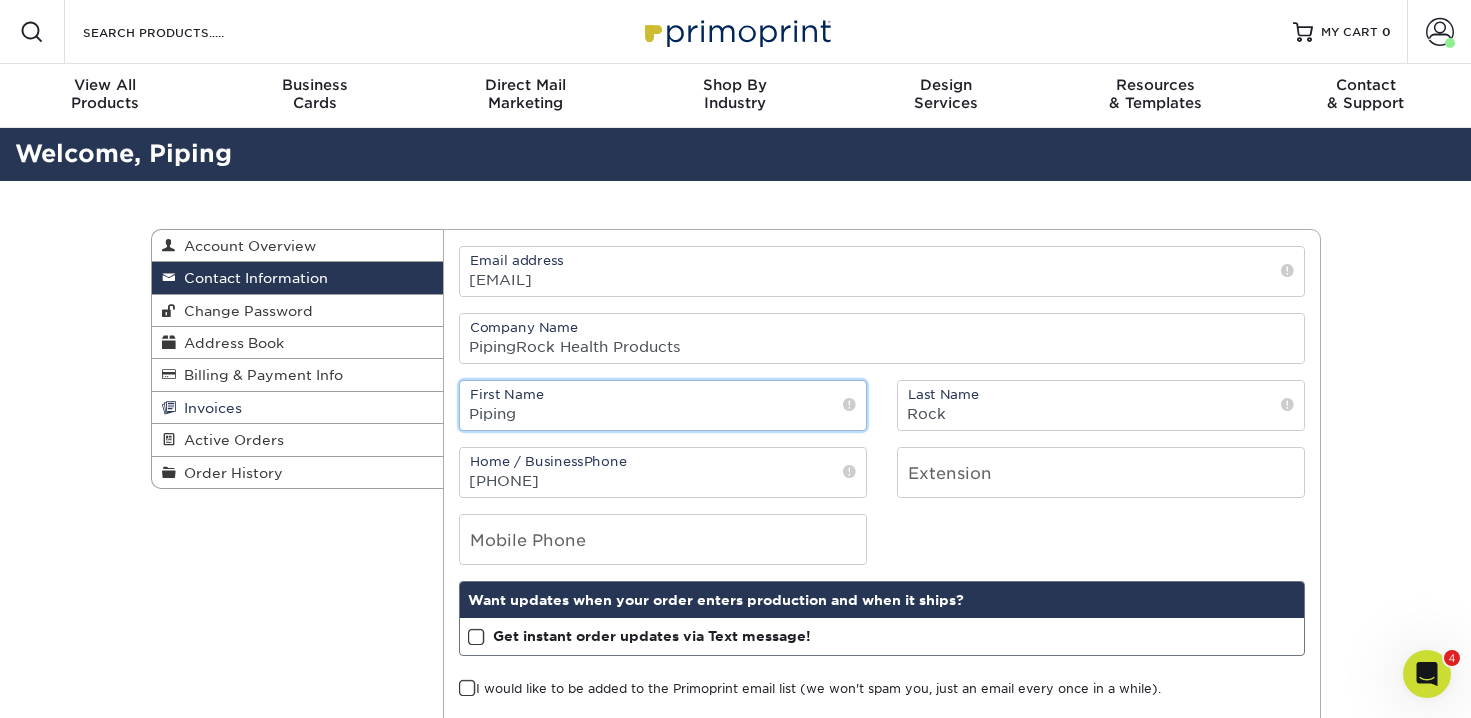 scroll, scrollTop: 0, scrollLeft: 0, axis: both 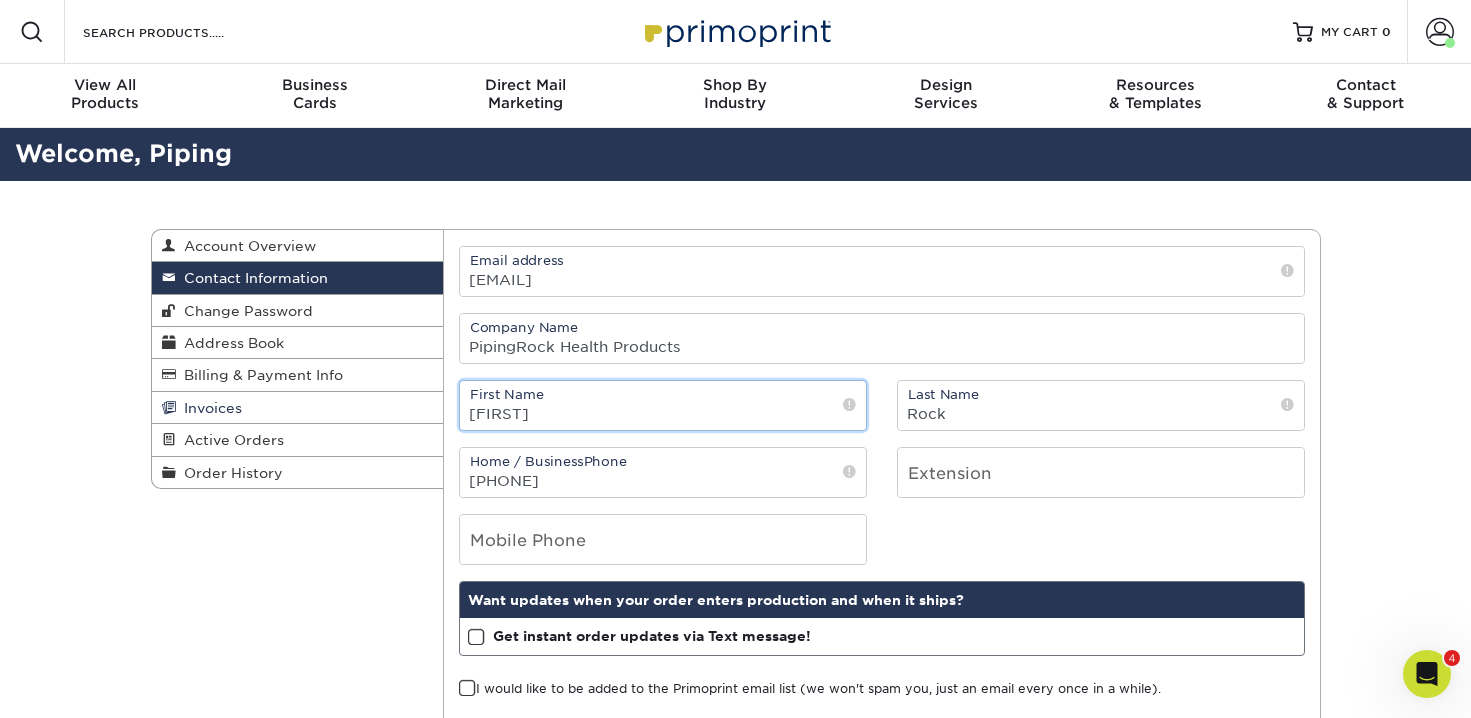 type on "Gabrielle" 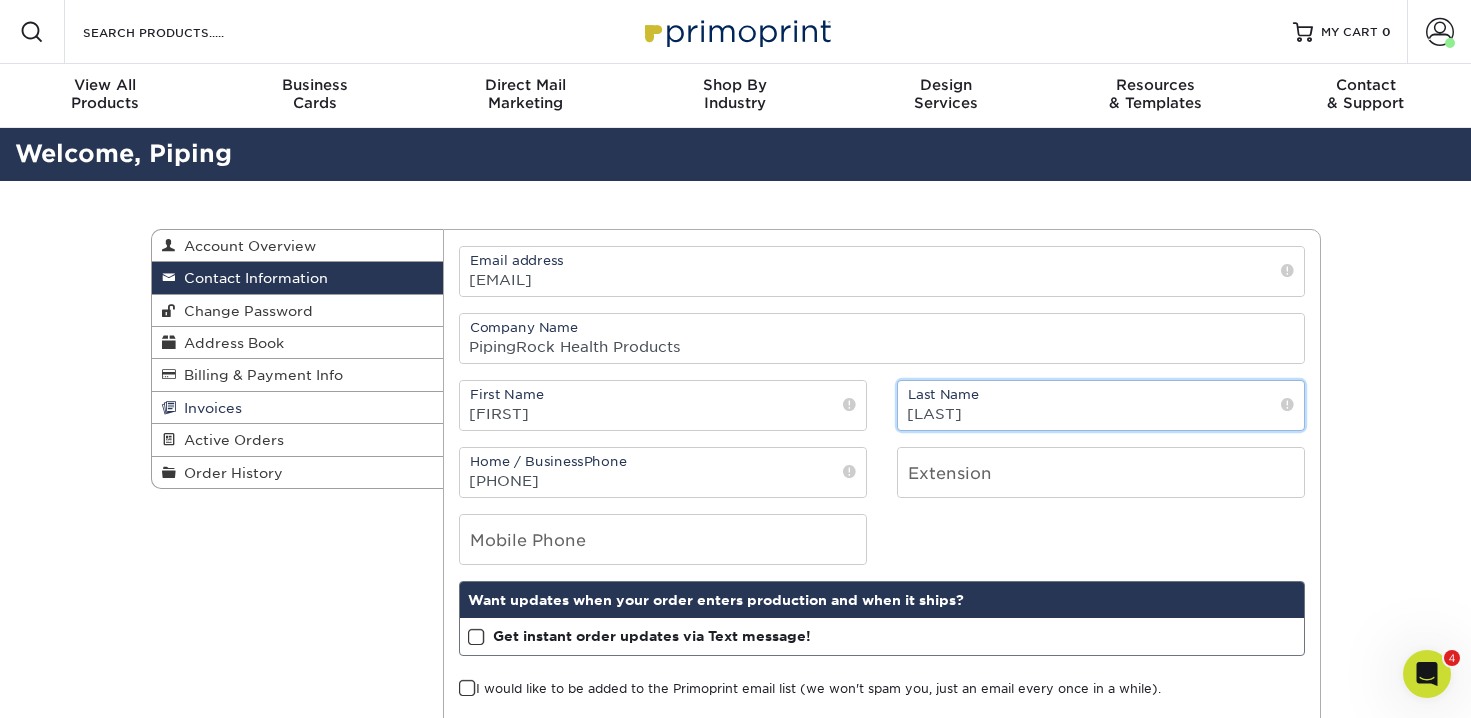 type on "Carrillo" 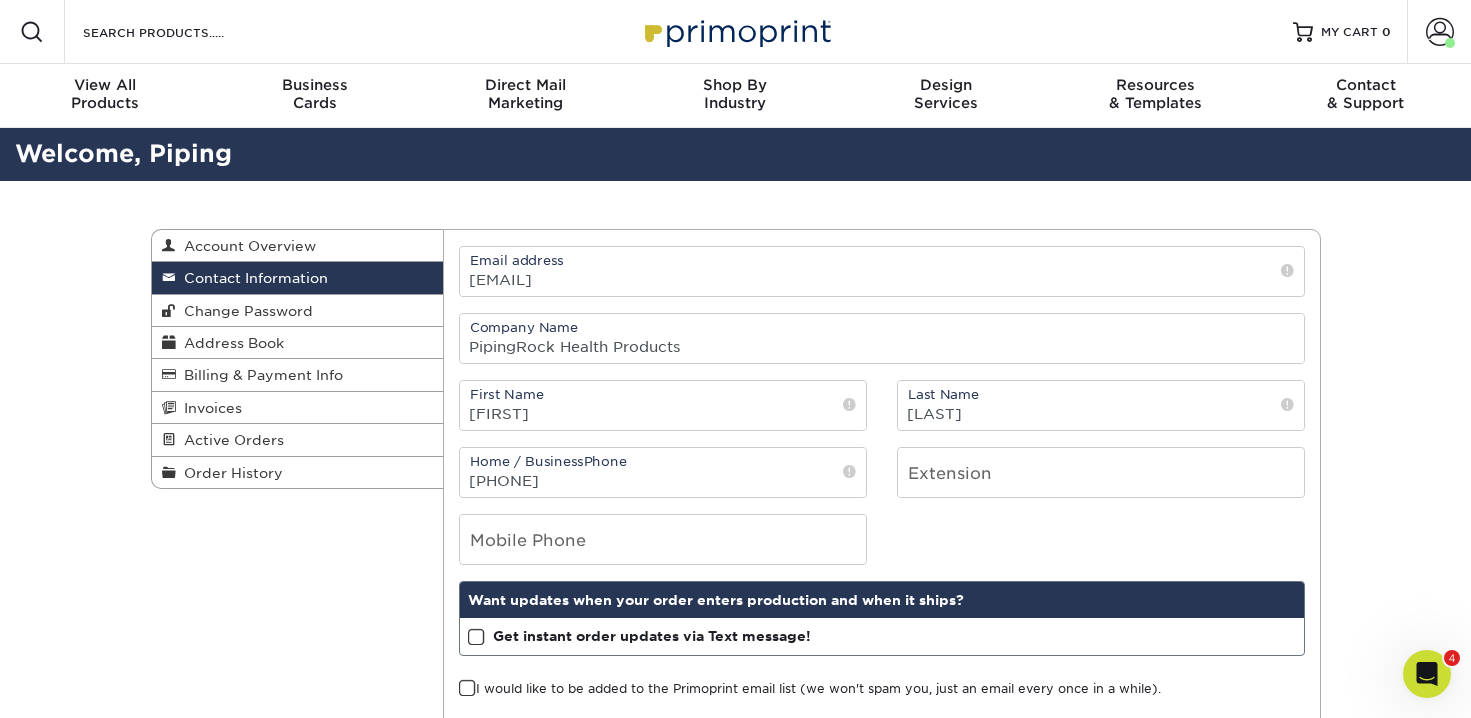click on "Mobile Phone" at bounding box center (882, 539) 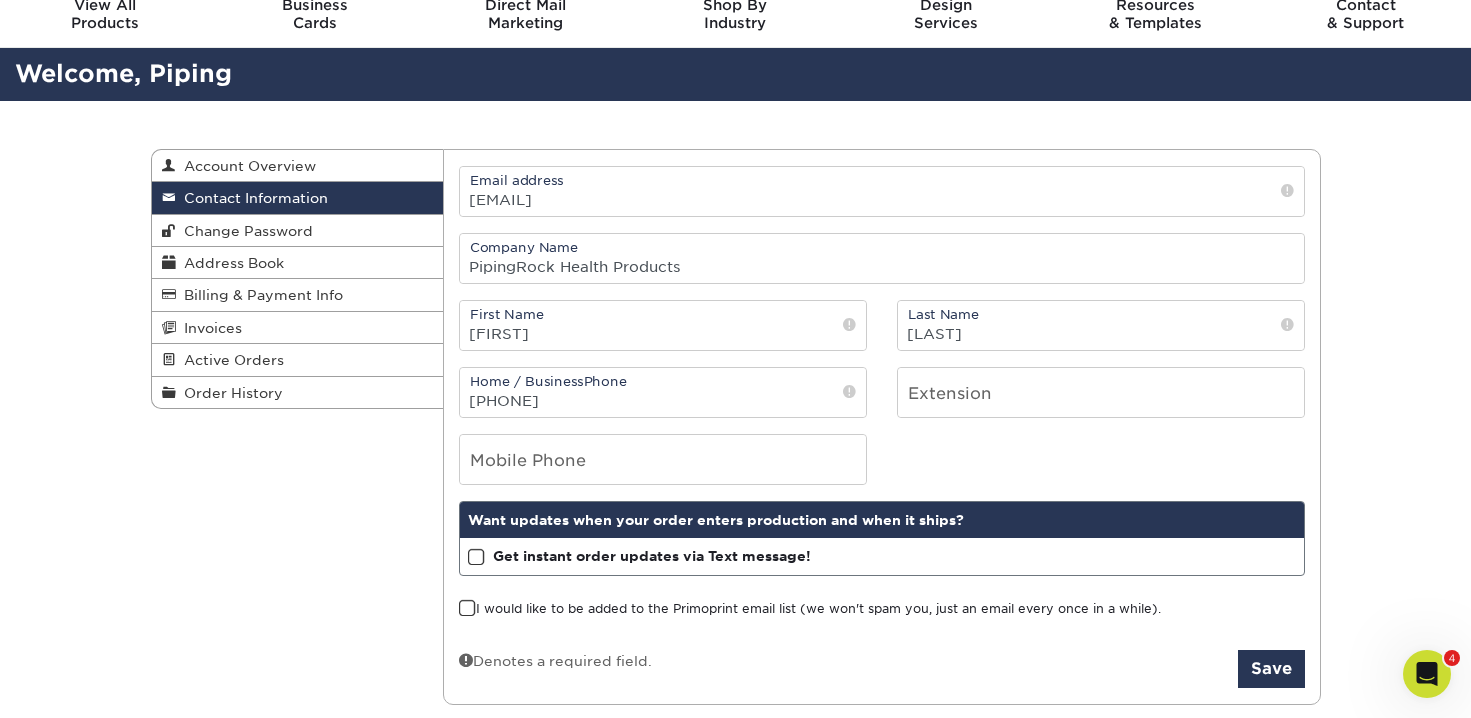 scroll, scrollTop: 383, scrollLeft: 0, axis: vertical 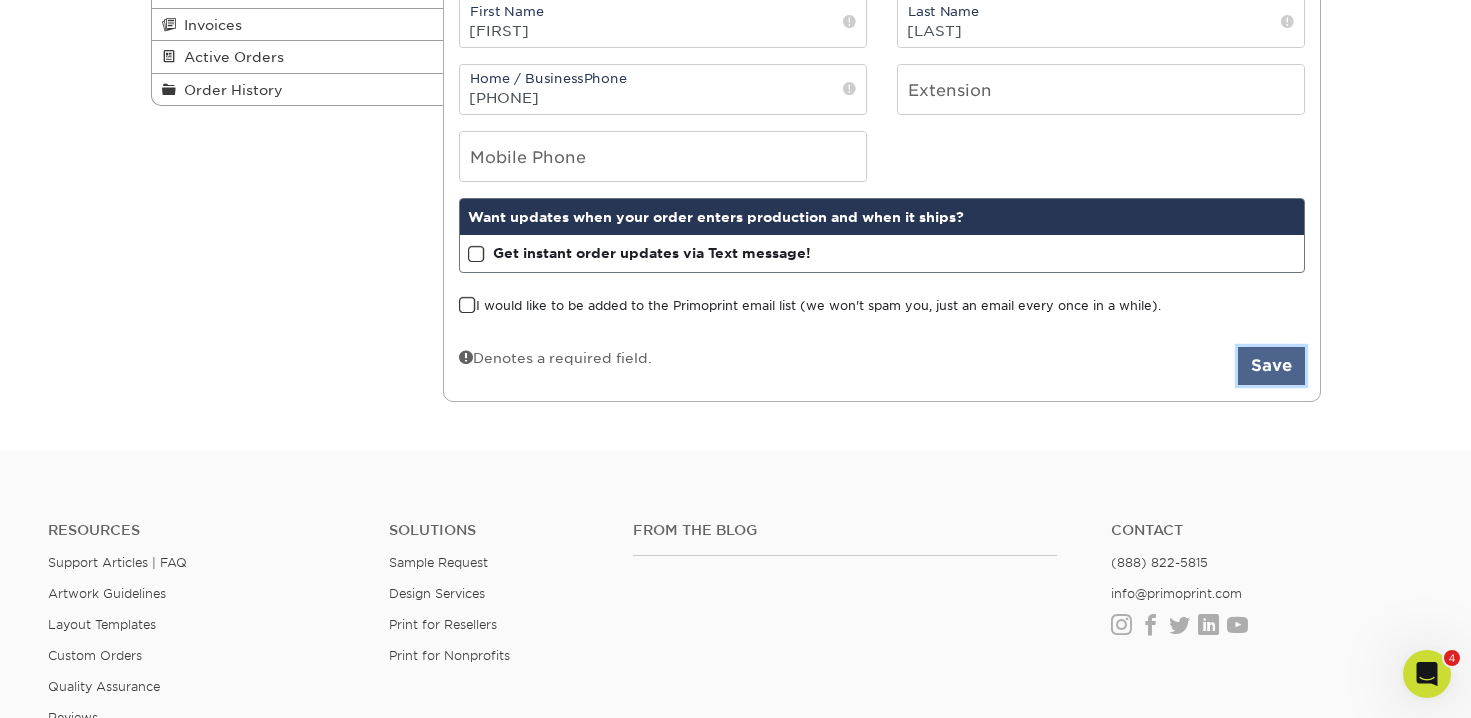 click on "Save" at bounding box center [1271, 366] 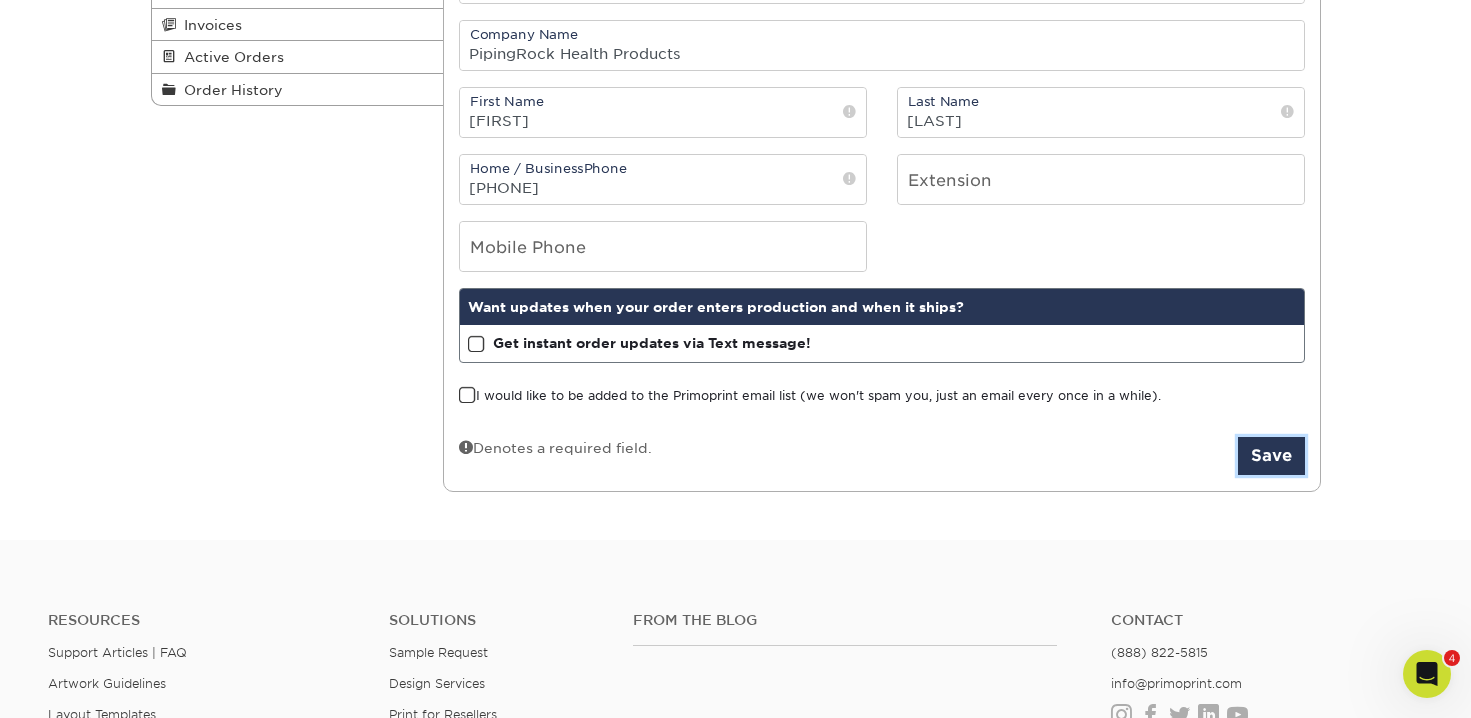 scroll, scrollTop: 0, scrollLeft: 0, axis: both 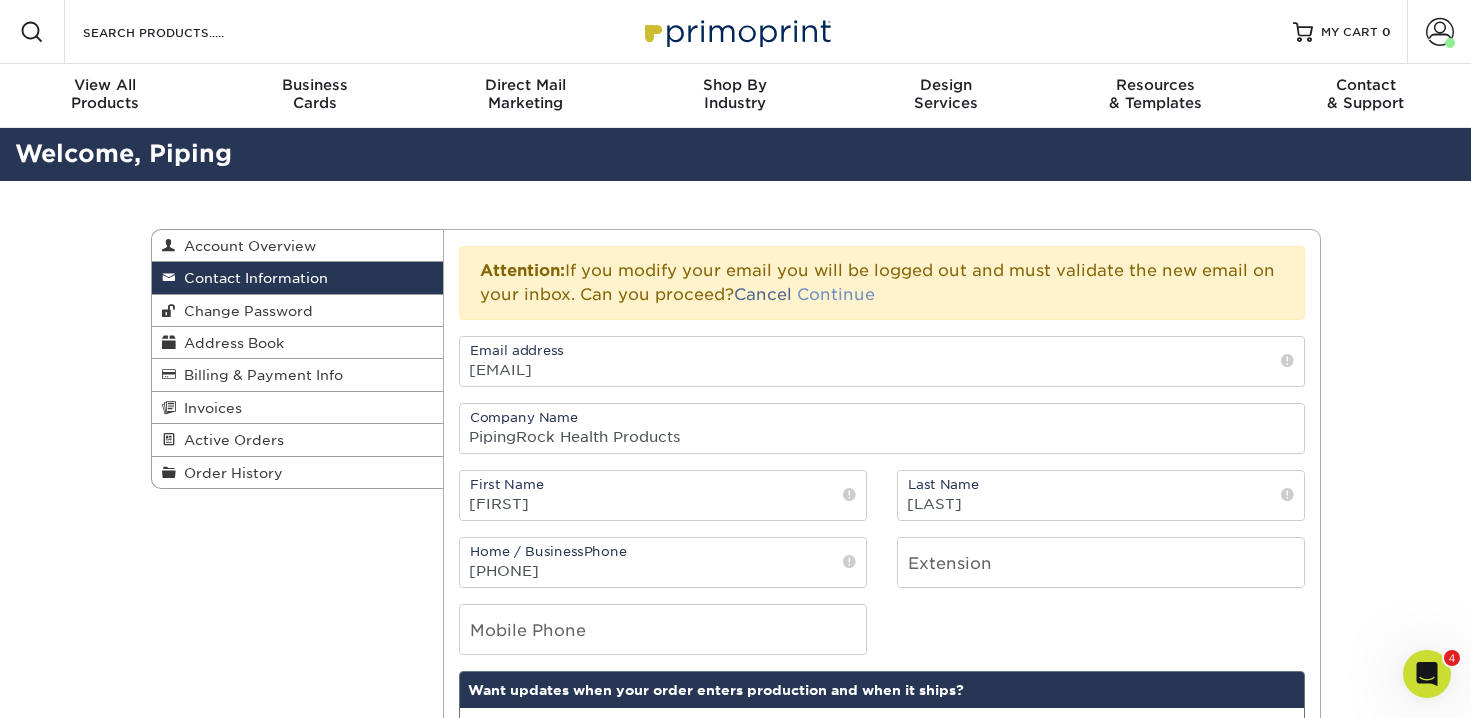 click on "Continue" at bounding box center (836, 294) 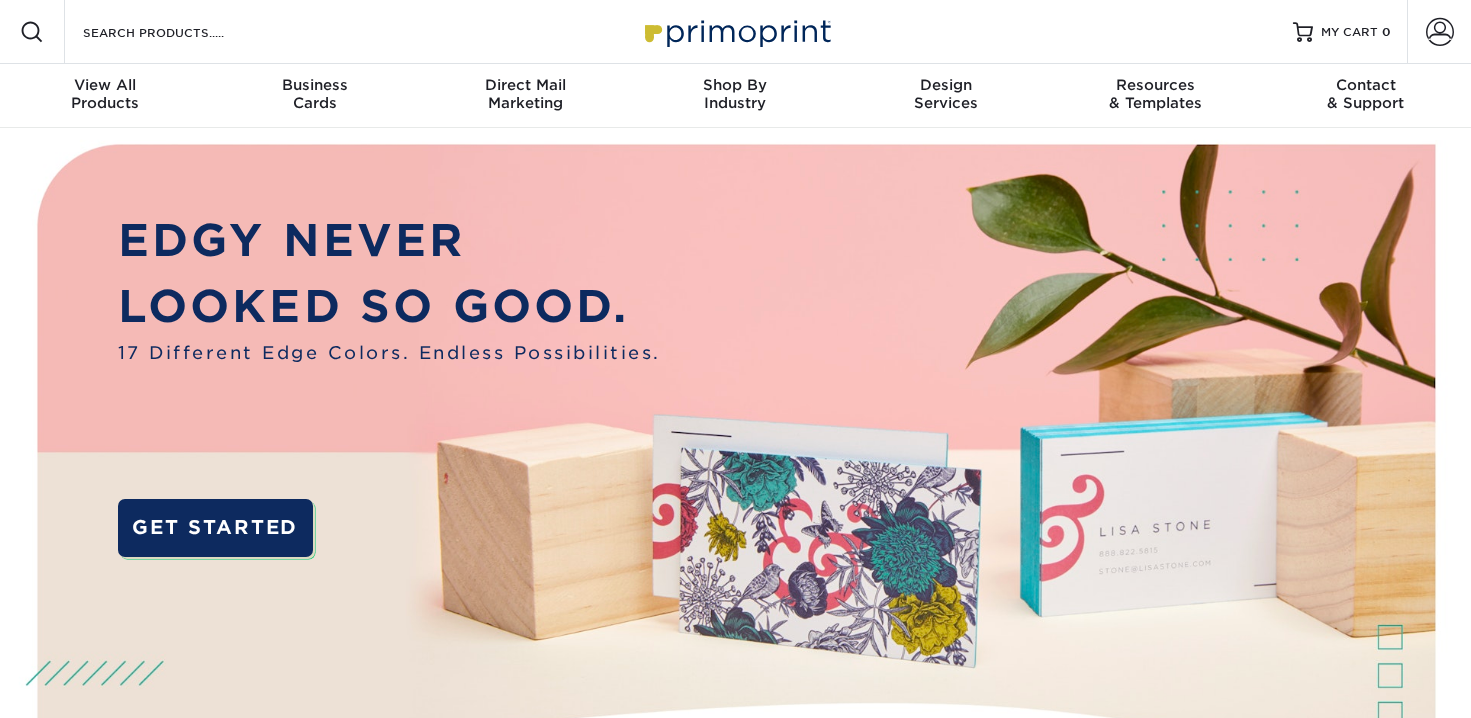 scroll, scrollTop: 0, scrollLeft: 0, axis: both 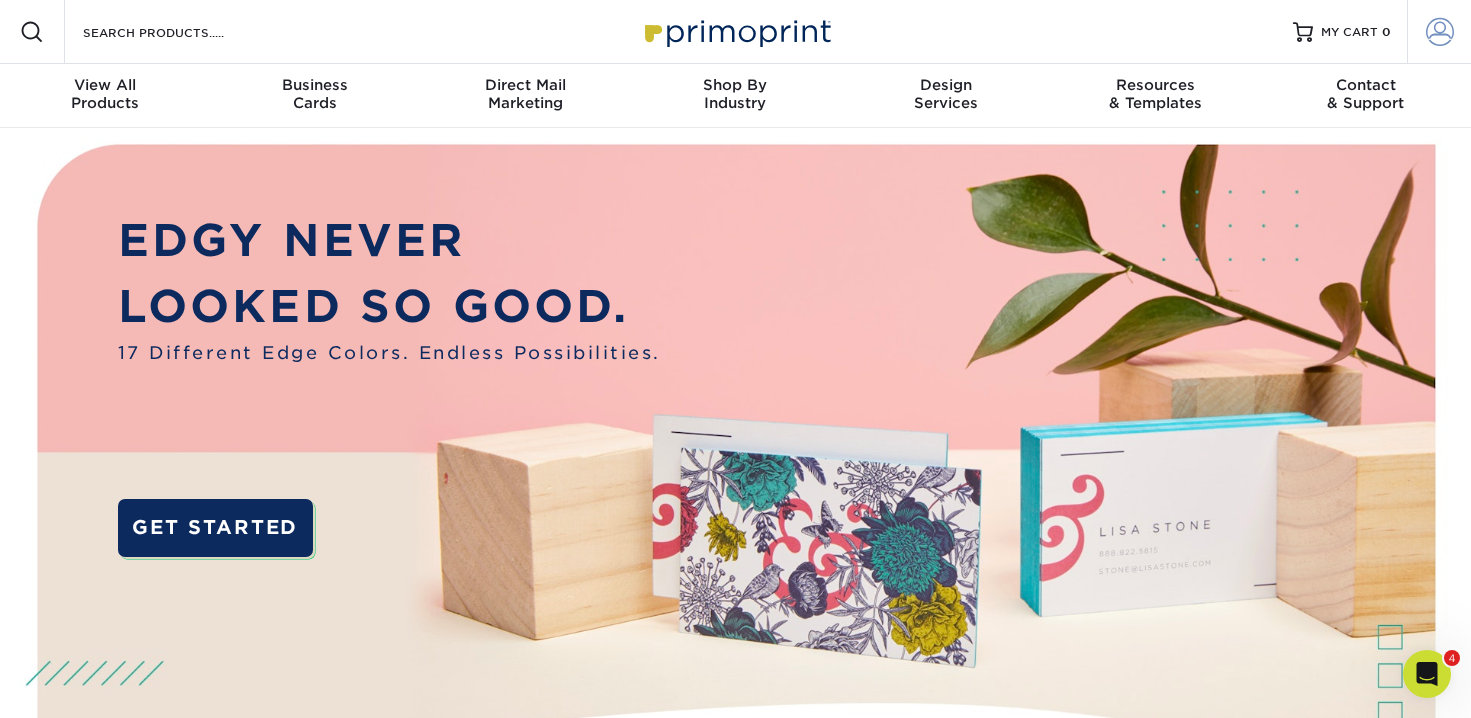 click at bounding box center (1440, 32) 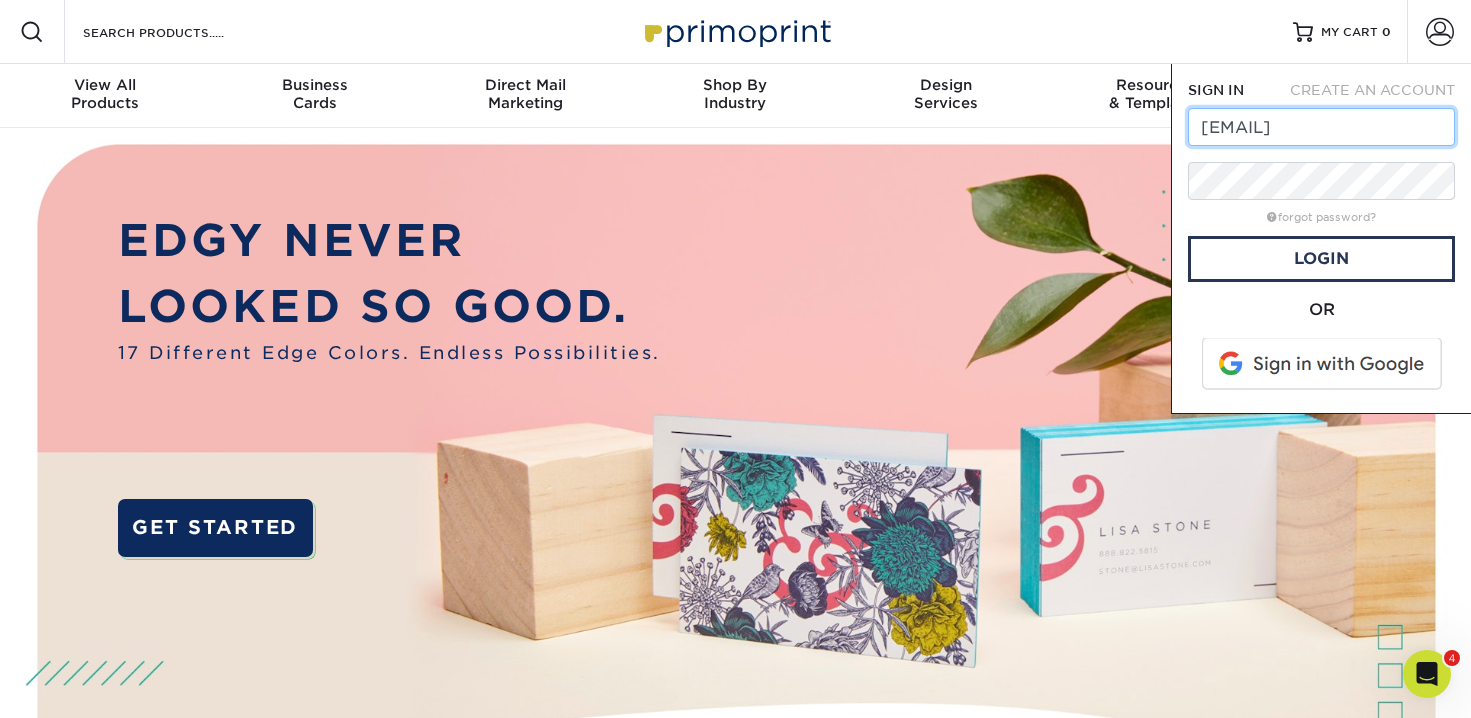drag, startPoint x: 1262, startPoint y: 129, endPoint x: 1207, endPoint y: 120, distance: 55.7315 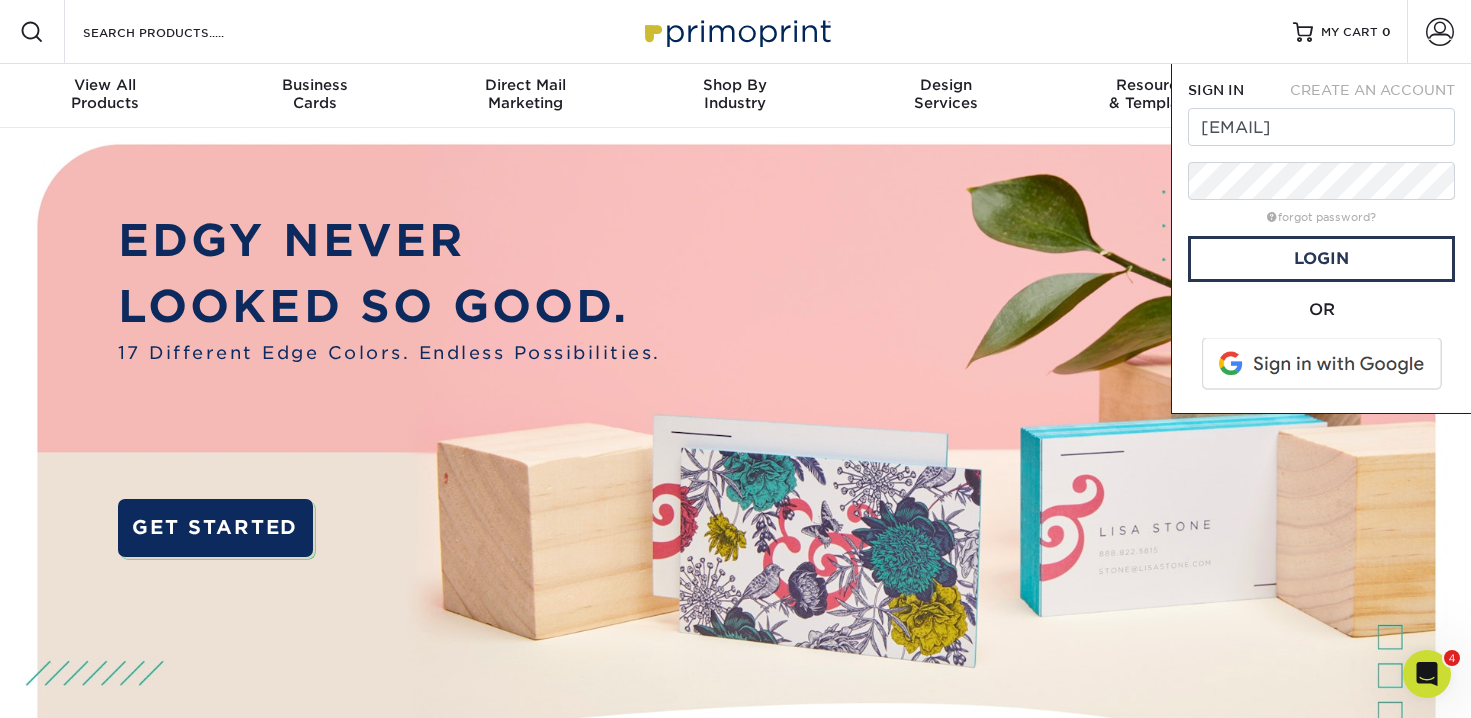 drag, startPoint x: 1240, startPoint y: 232, endPoint x: 1217, endPoint y: 204, distance: 36.23534 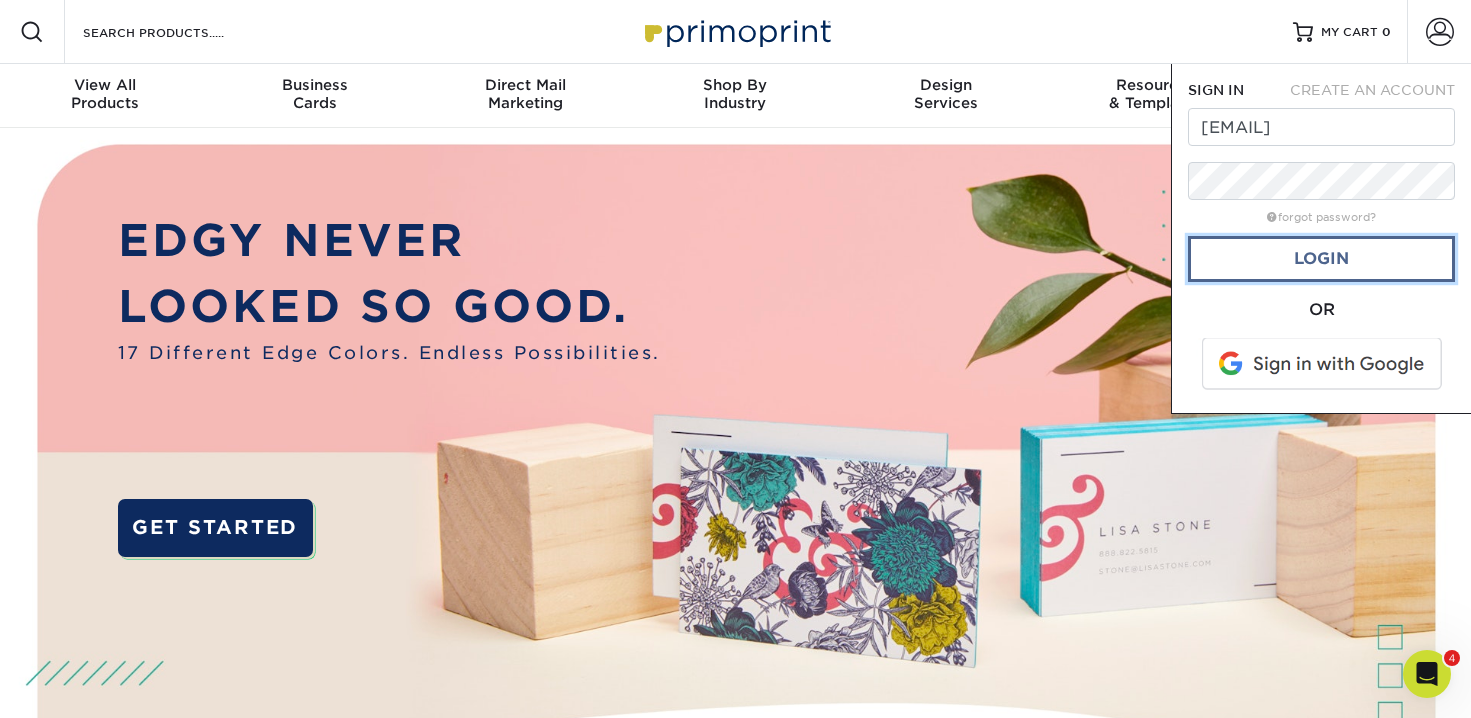 click on "Login" at bounding box center (1321, 259) 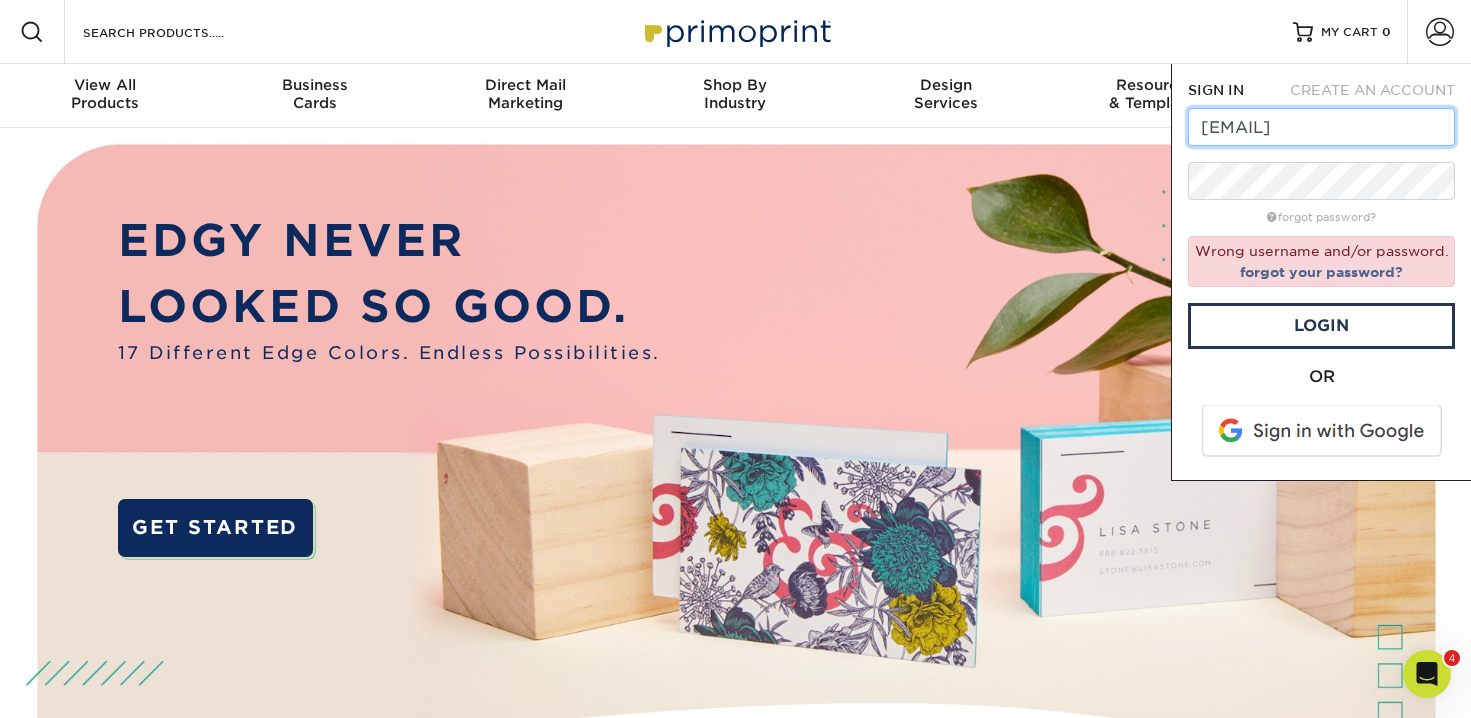 click on "creative@pipingrock.com" at bounding box center [1321, 127] 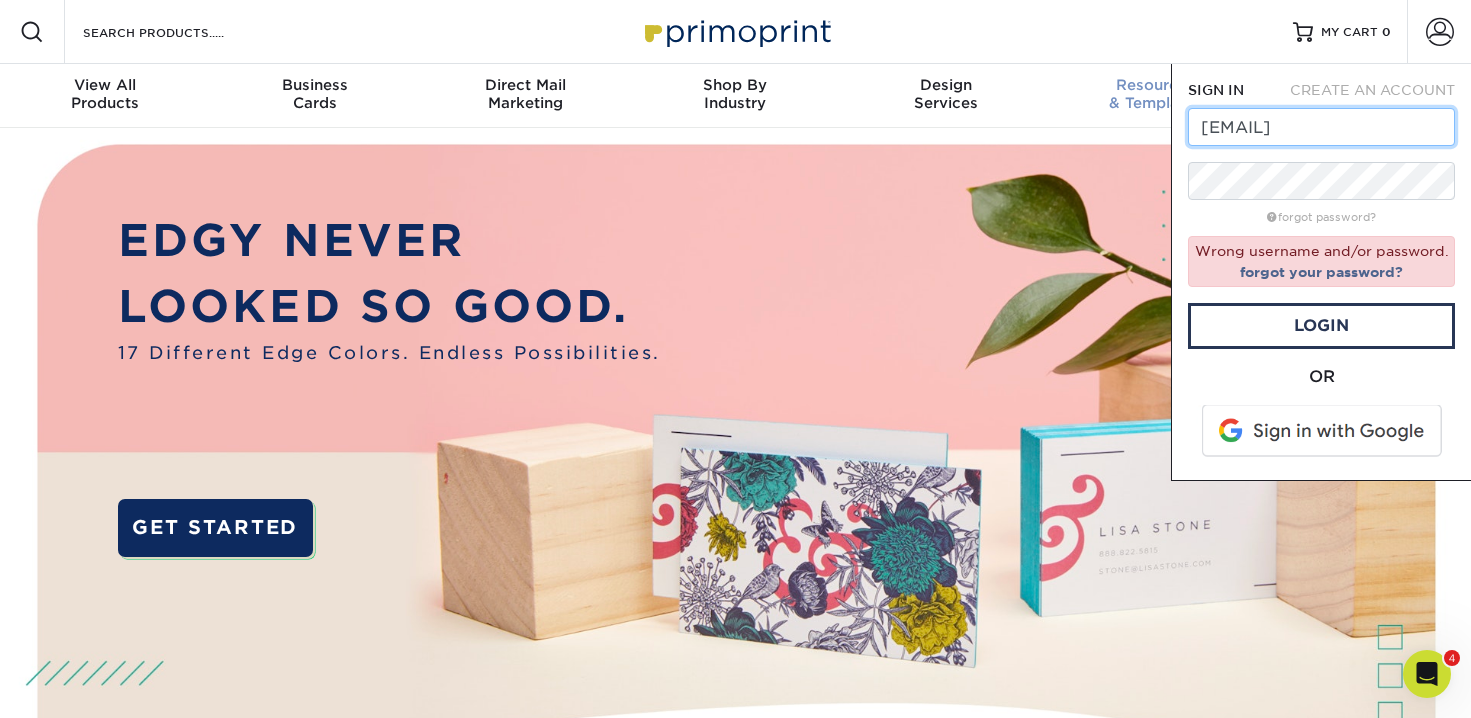 drag, startPoint x: 1271, startPoint y: 125, endPoint x: 1146, endPoint y: 119, distance: 125.14392 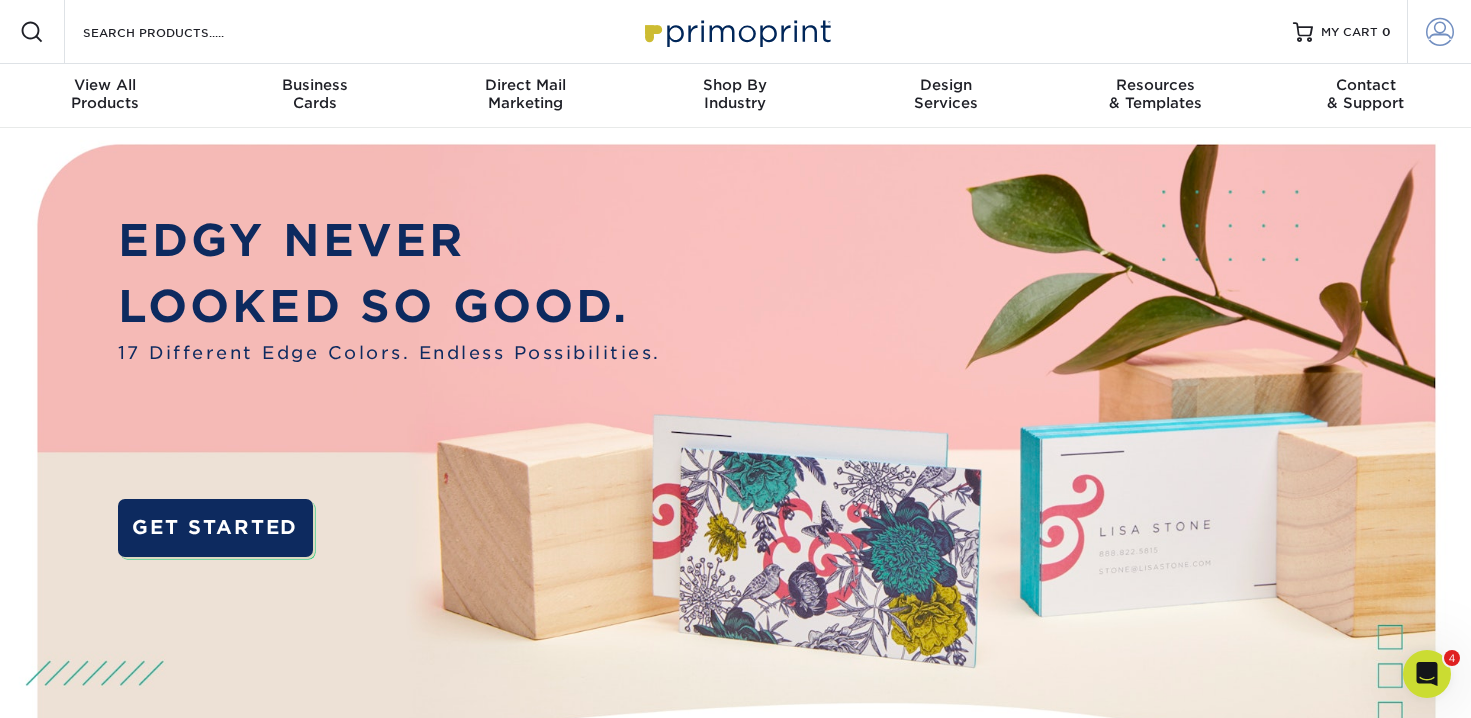click at bounding box center [1440, 32] 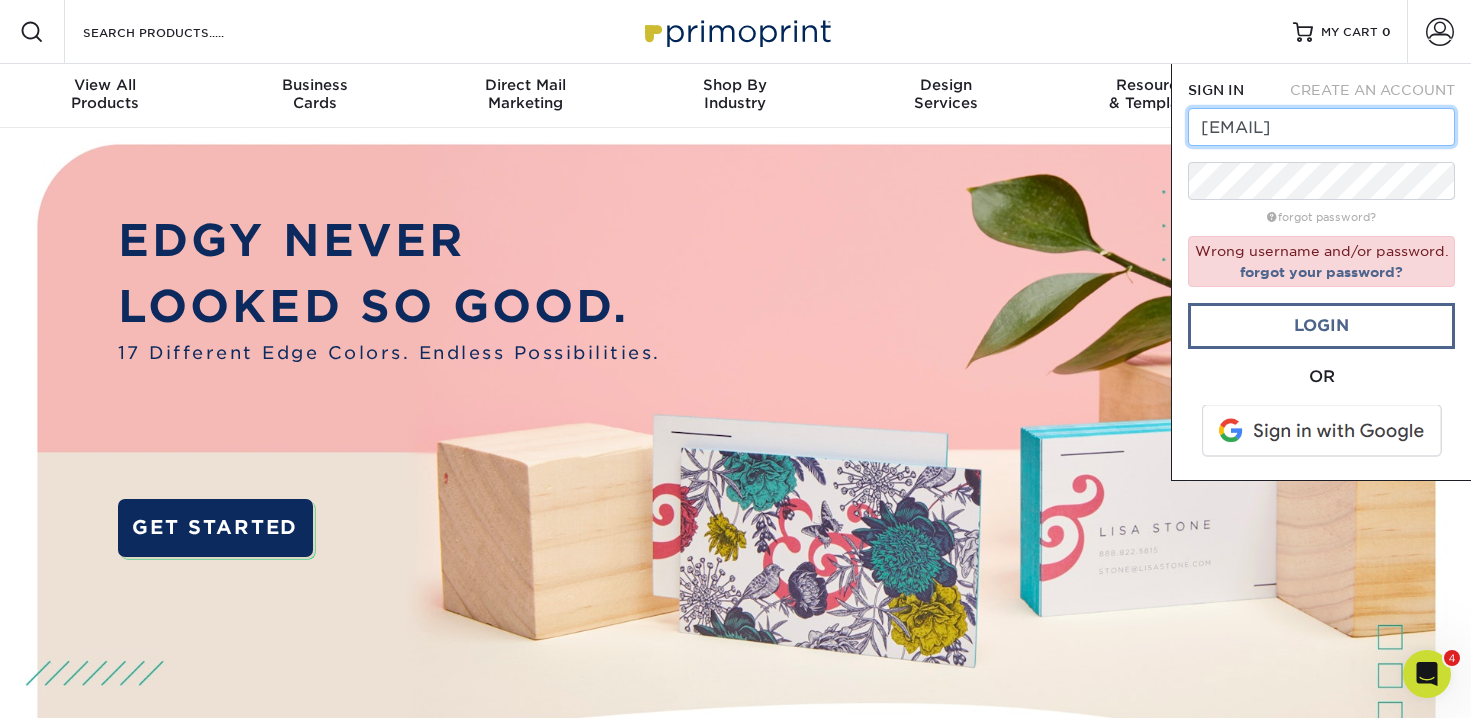 type on "[EMAIL]" 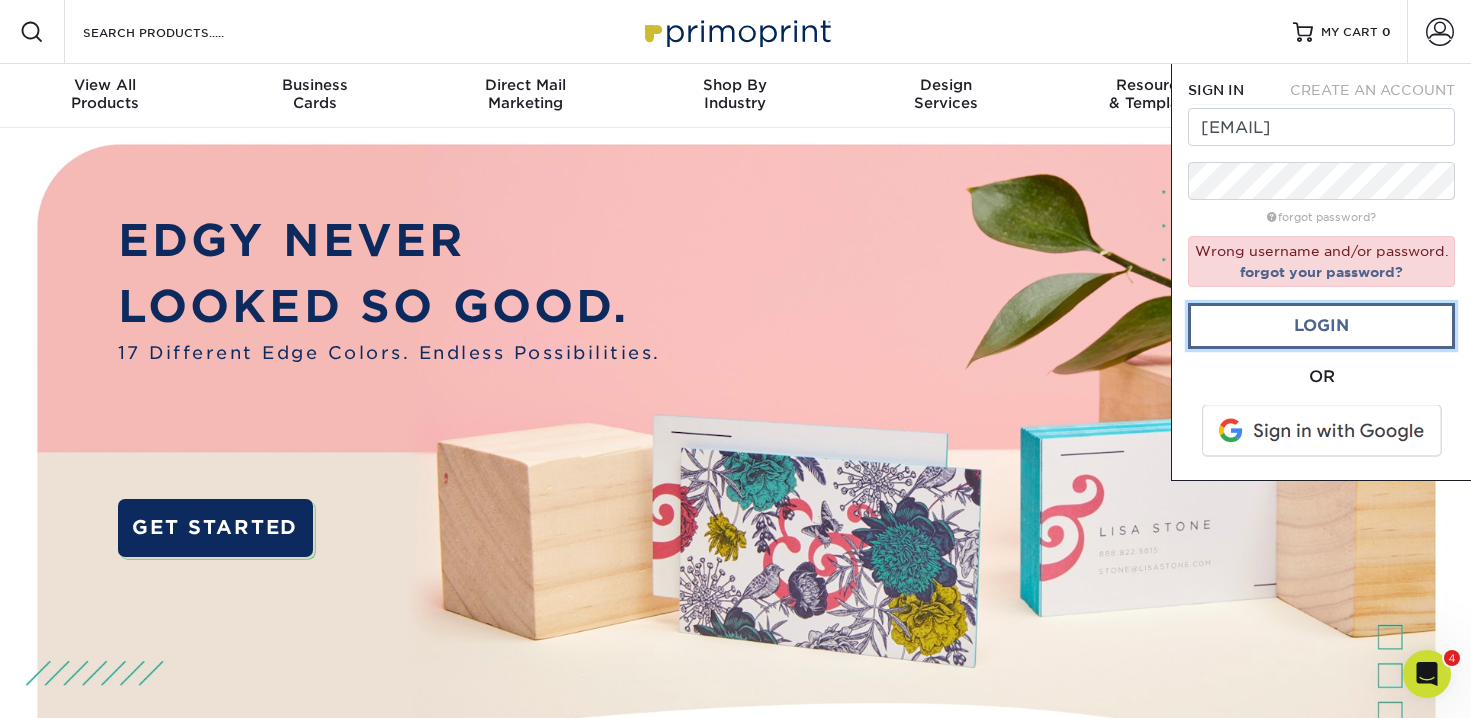 click on "Login" at bounding box center (1321, 326) 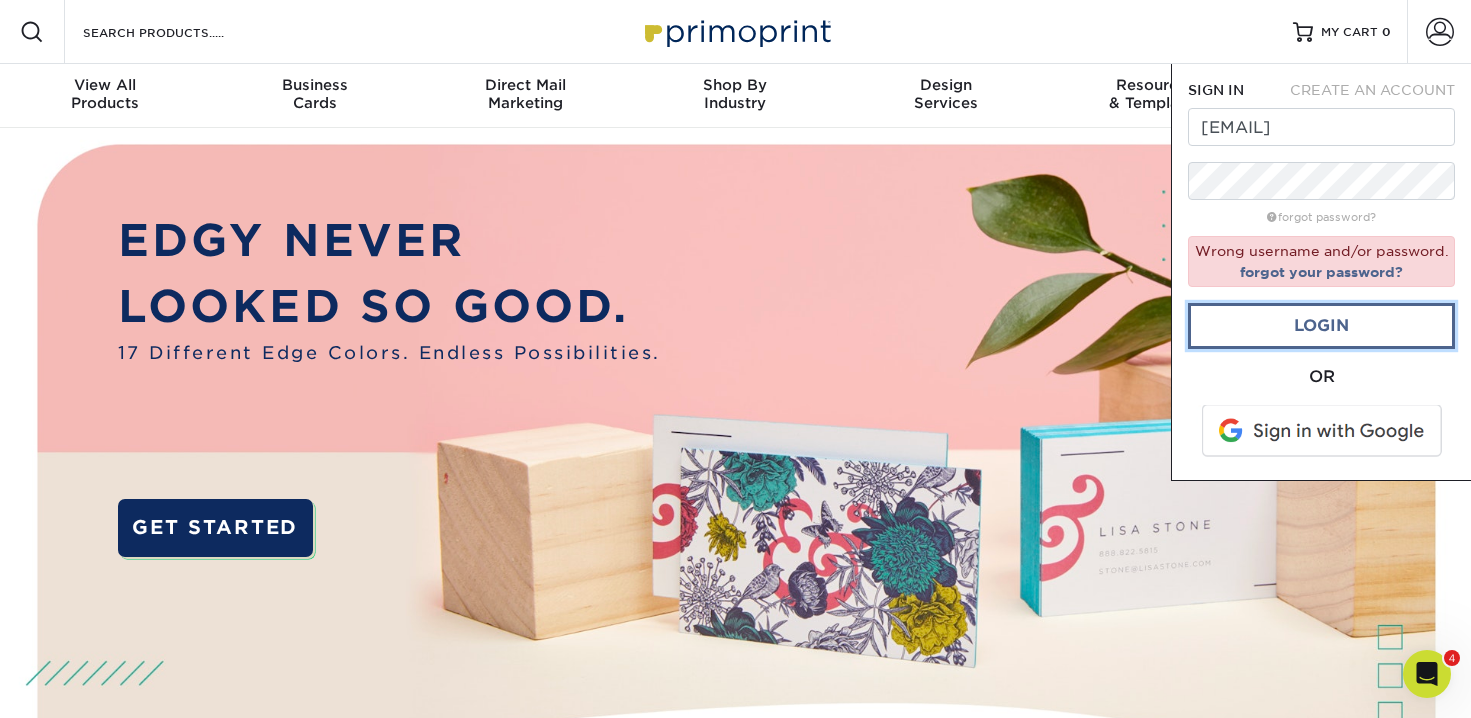 click on "Login" at bounding box center [1321, 326] 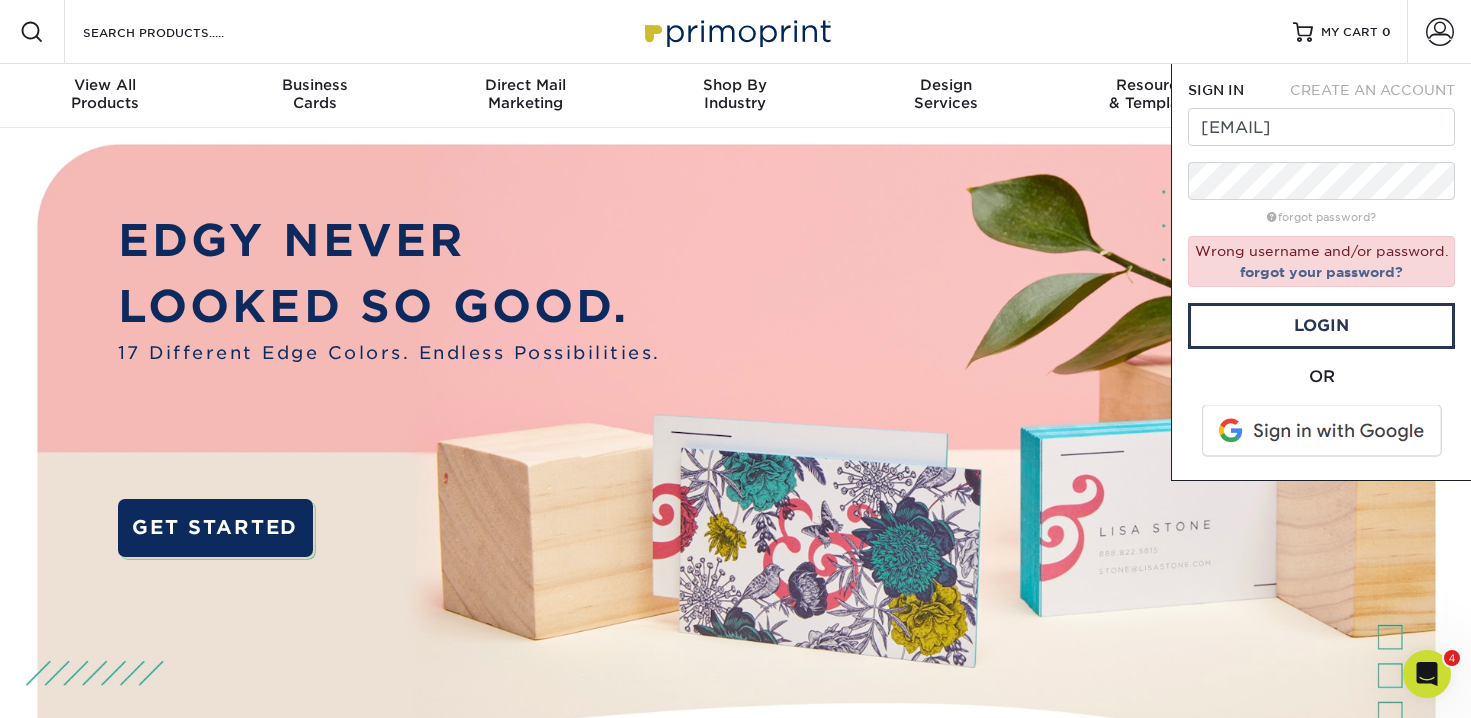 click on "Wrong username and/or password. forgot your password?" at bounding box center (1321, 261) 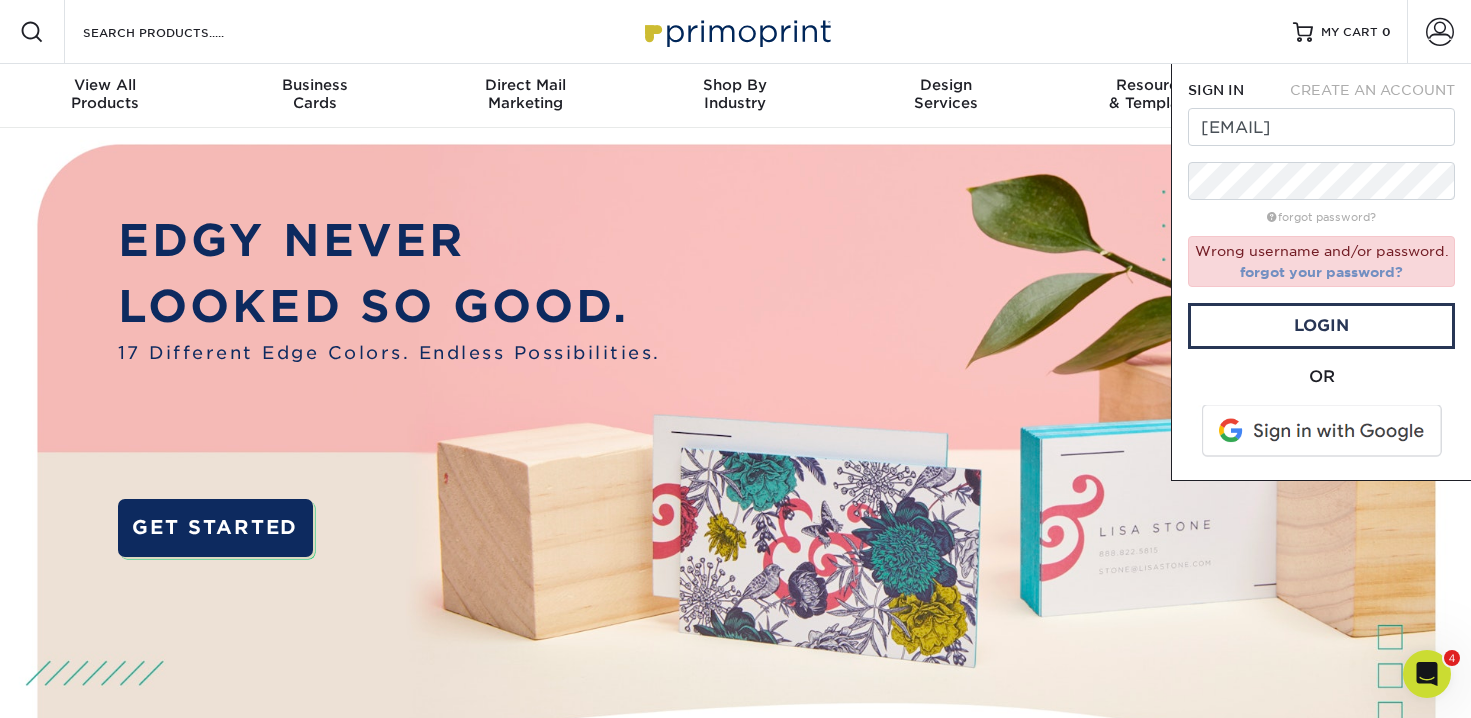 click on "forgot your password?" at bounding box center [1321, 272] 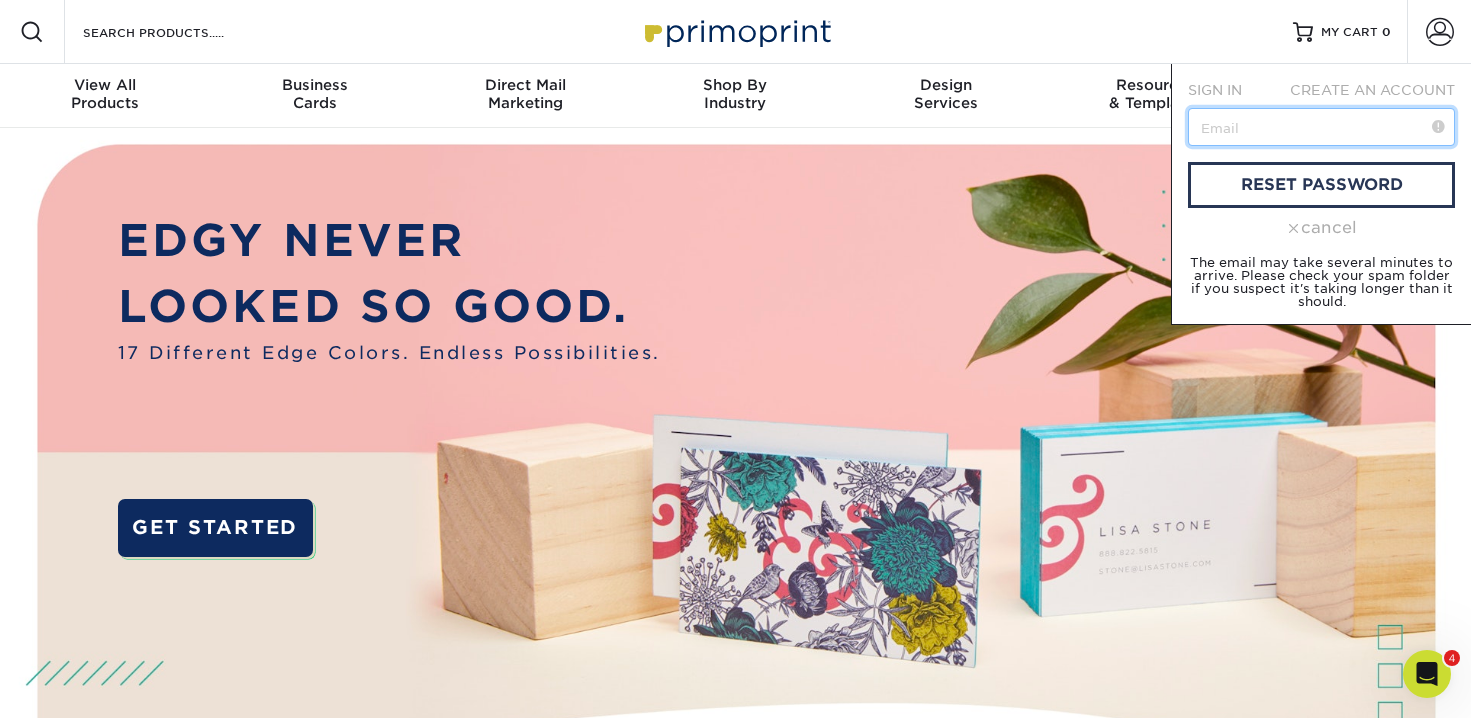 click at bounding box center (1321, 127) 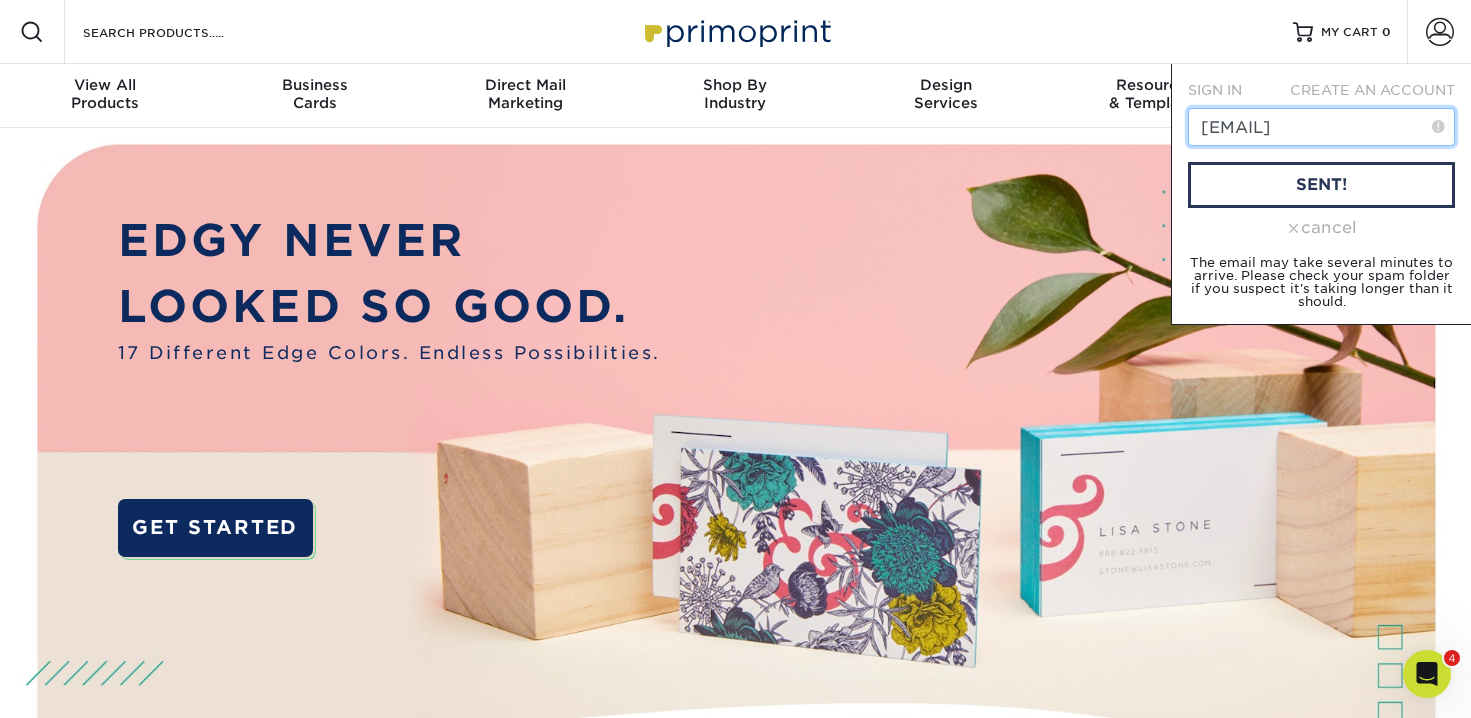 type on "[USERNAME]@[DOMAIN]" 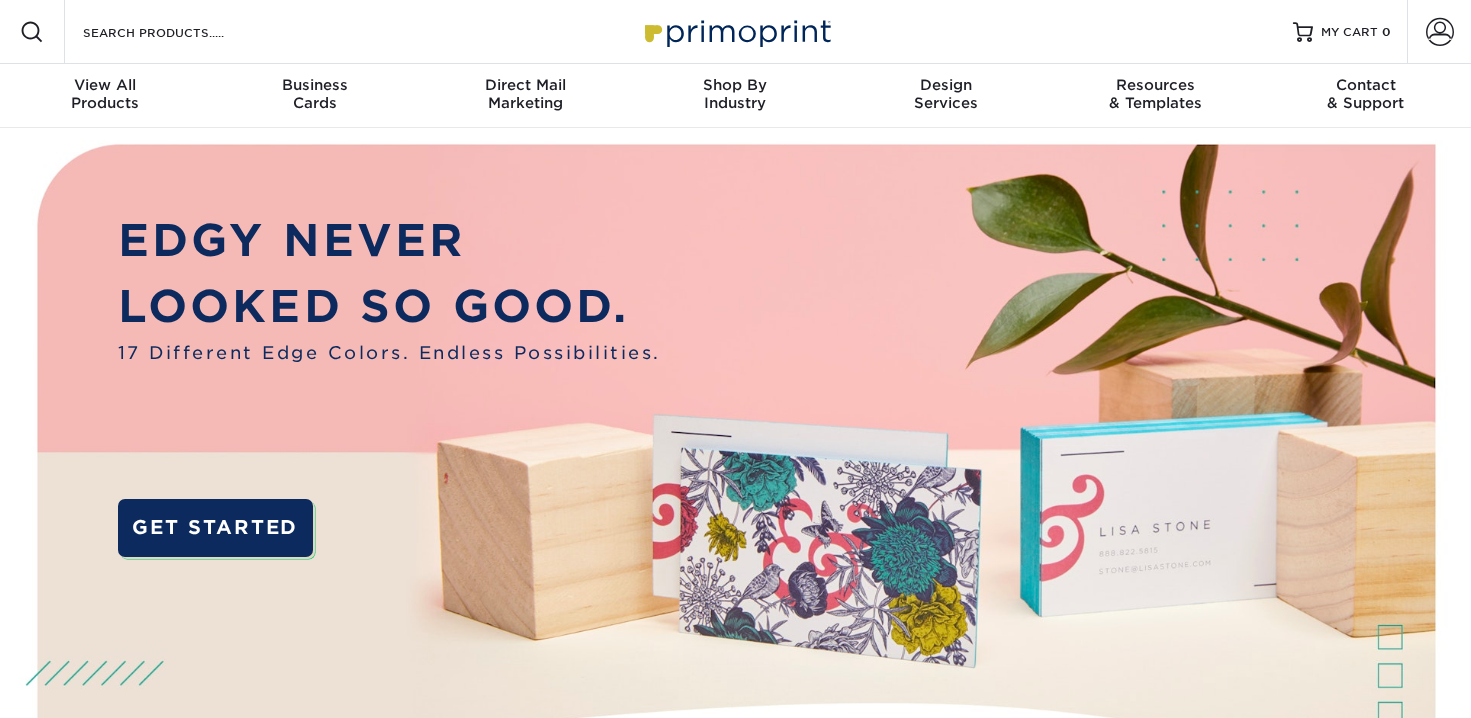 scroll, scrollTop: 0, scrollLeft: 0, axis: both 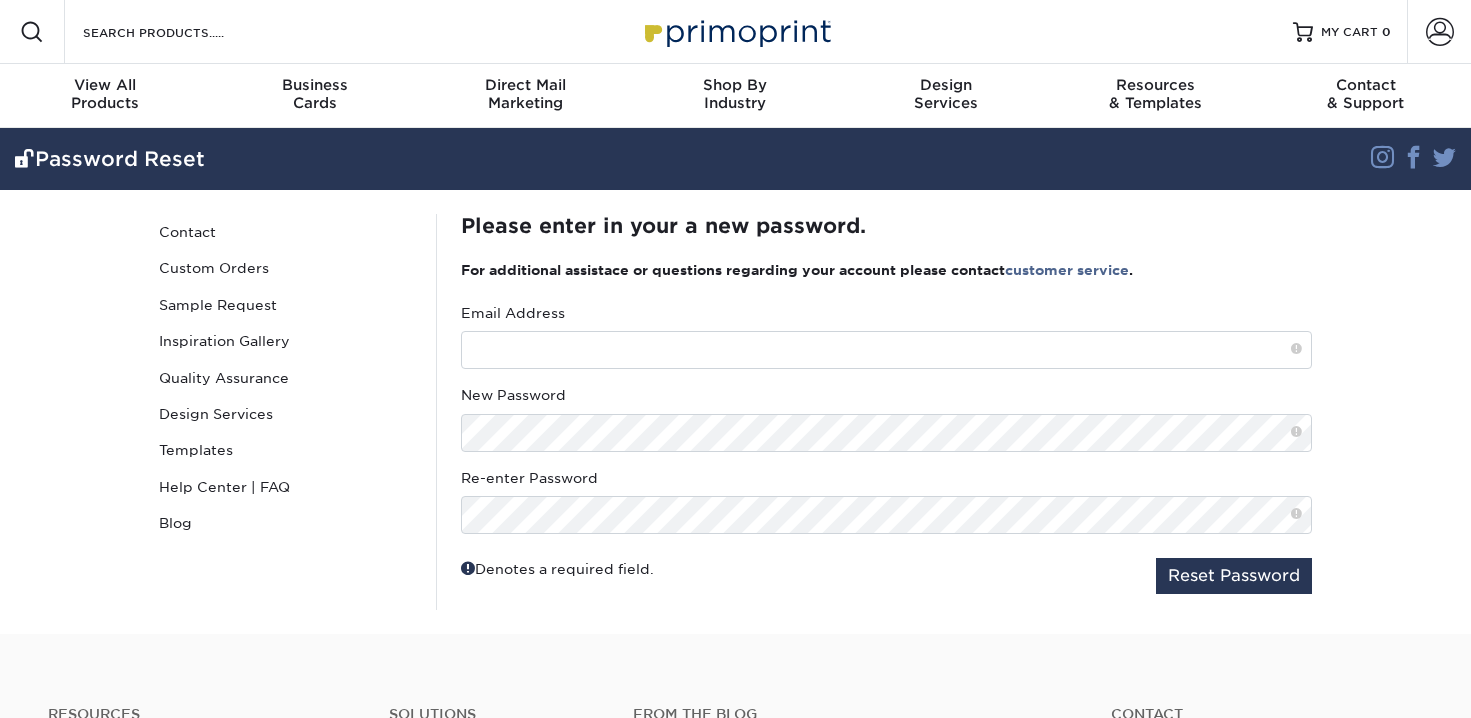 click on "Email Address" at bounding box center [886, 336] 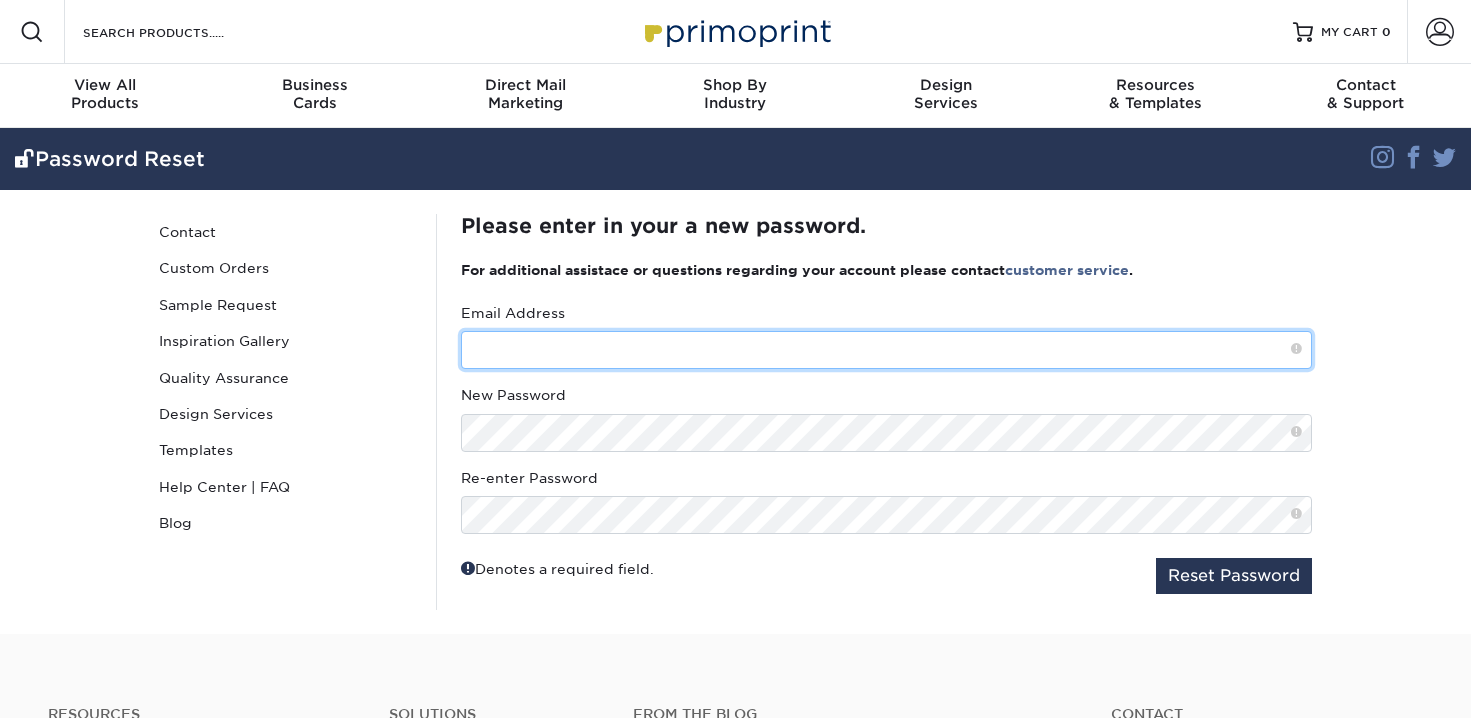 click at bounding box center [886, 350] 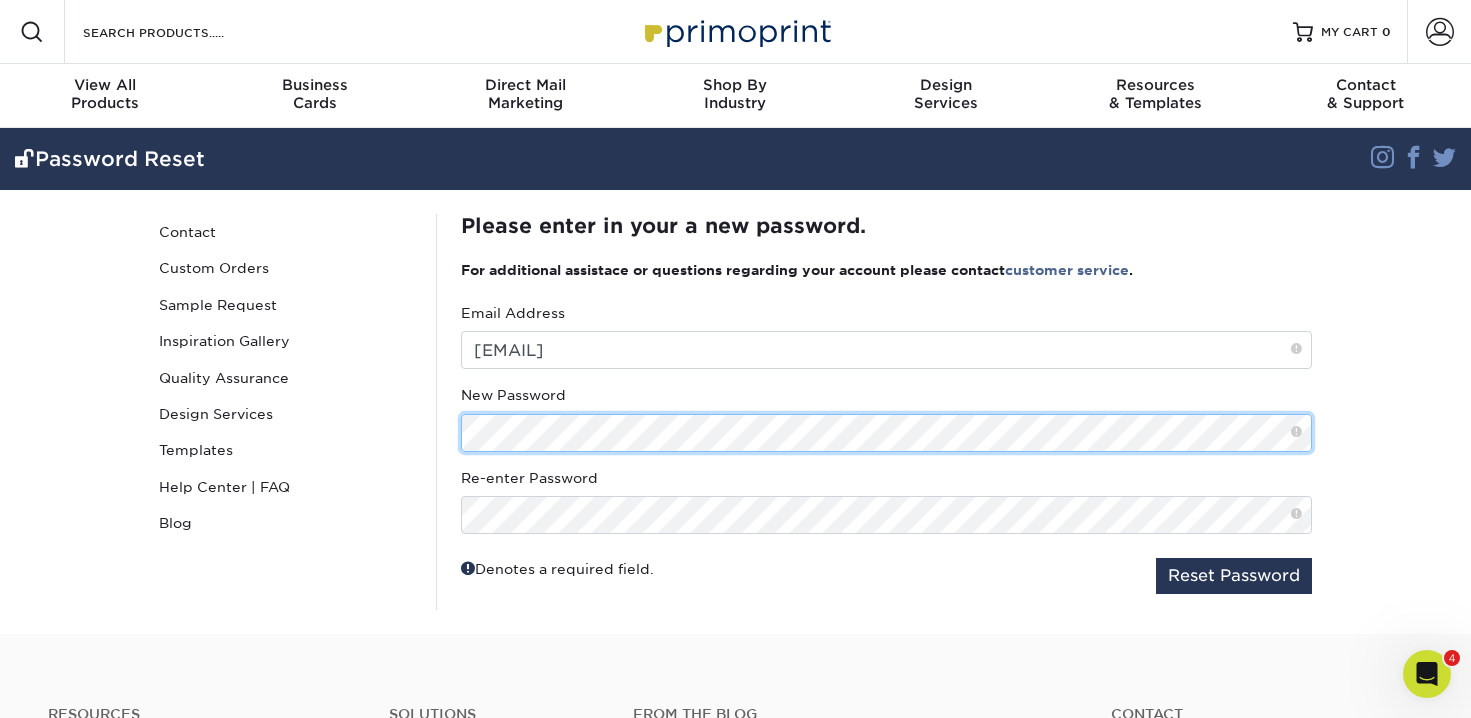 scroll, scrollTop: 0, scrollLeft: 0, axis: both 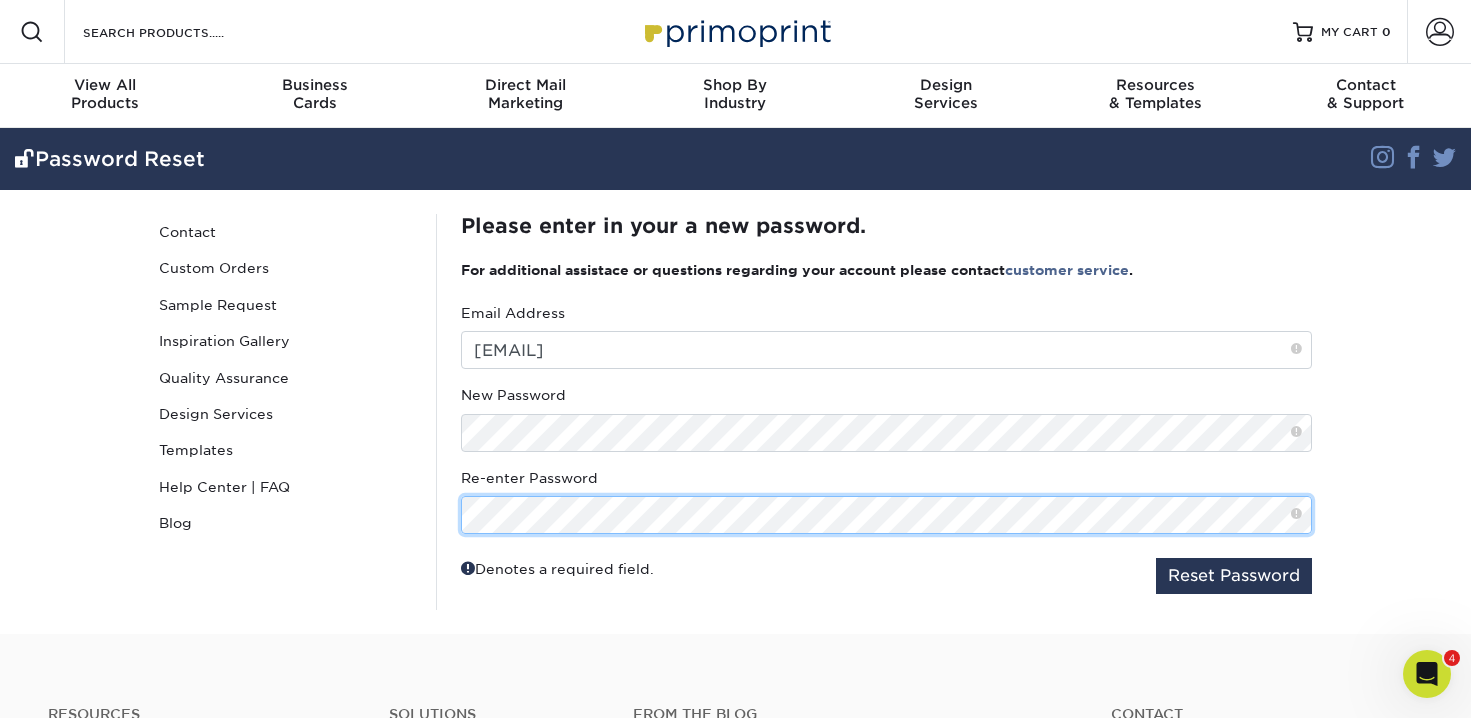 click on "Reset Password" at bounding box center [1234, 576] 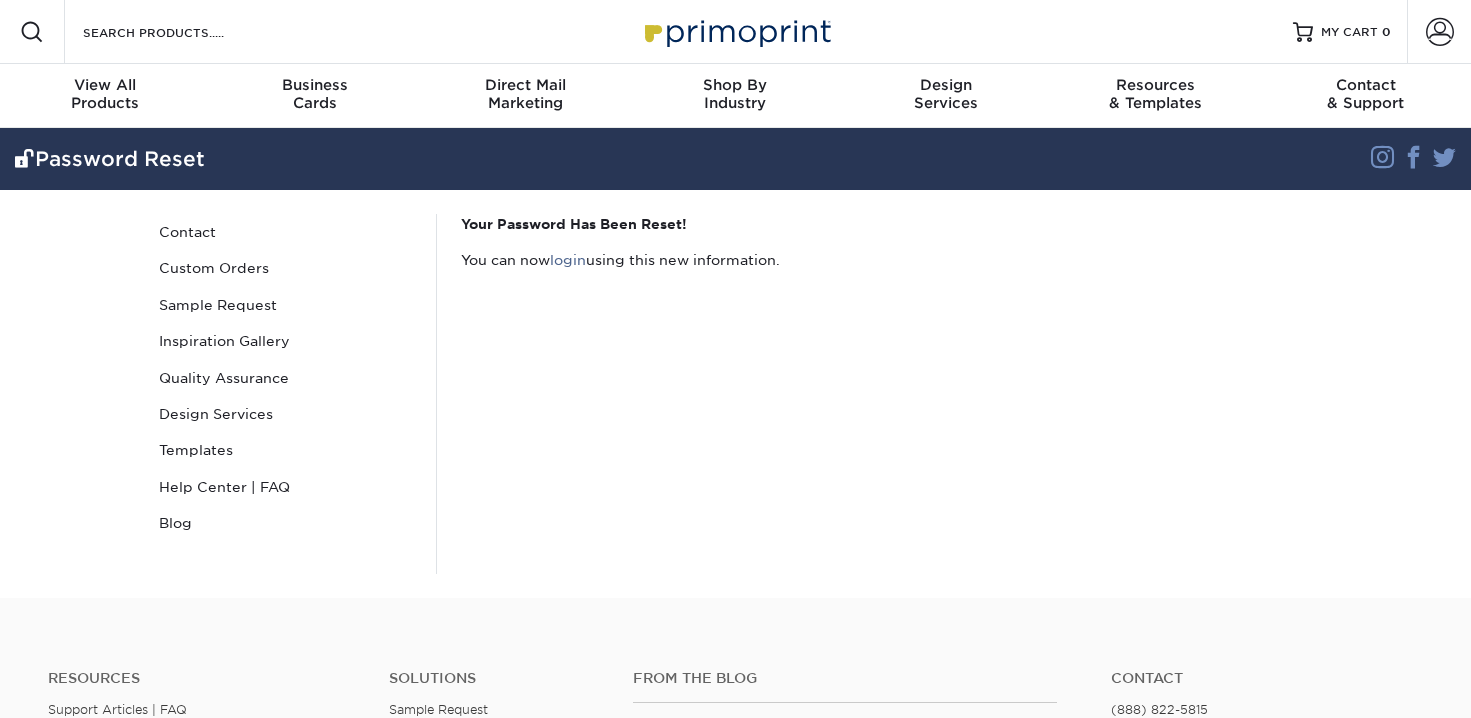 scroll, scrollTop: 0, scrollLeft: 0, axis: both 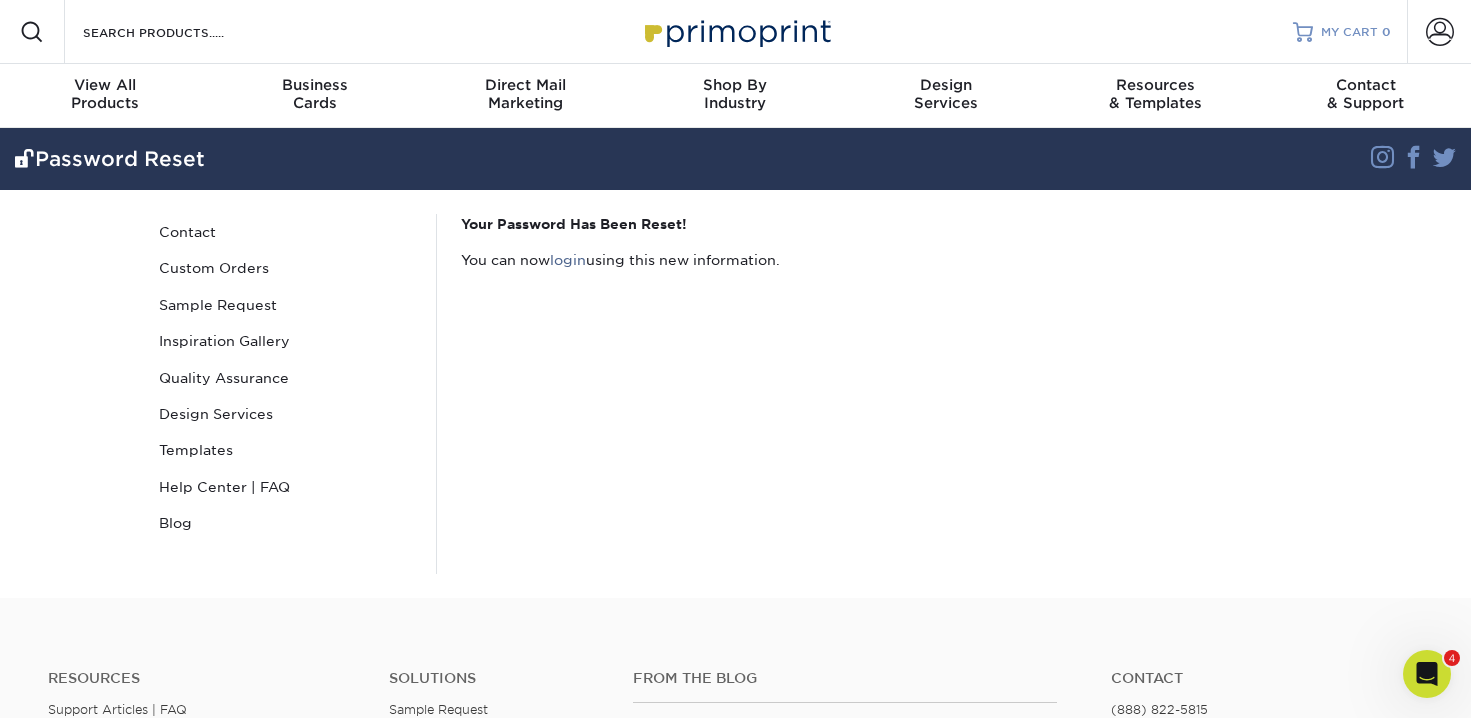 click on "MY CART" at bounding box center (1349, 32) 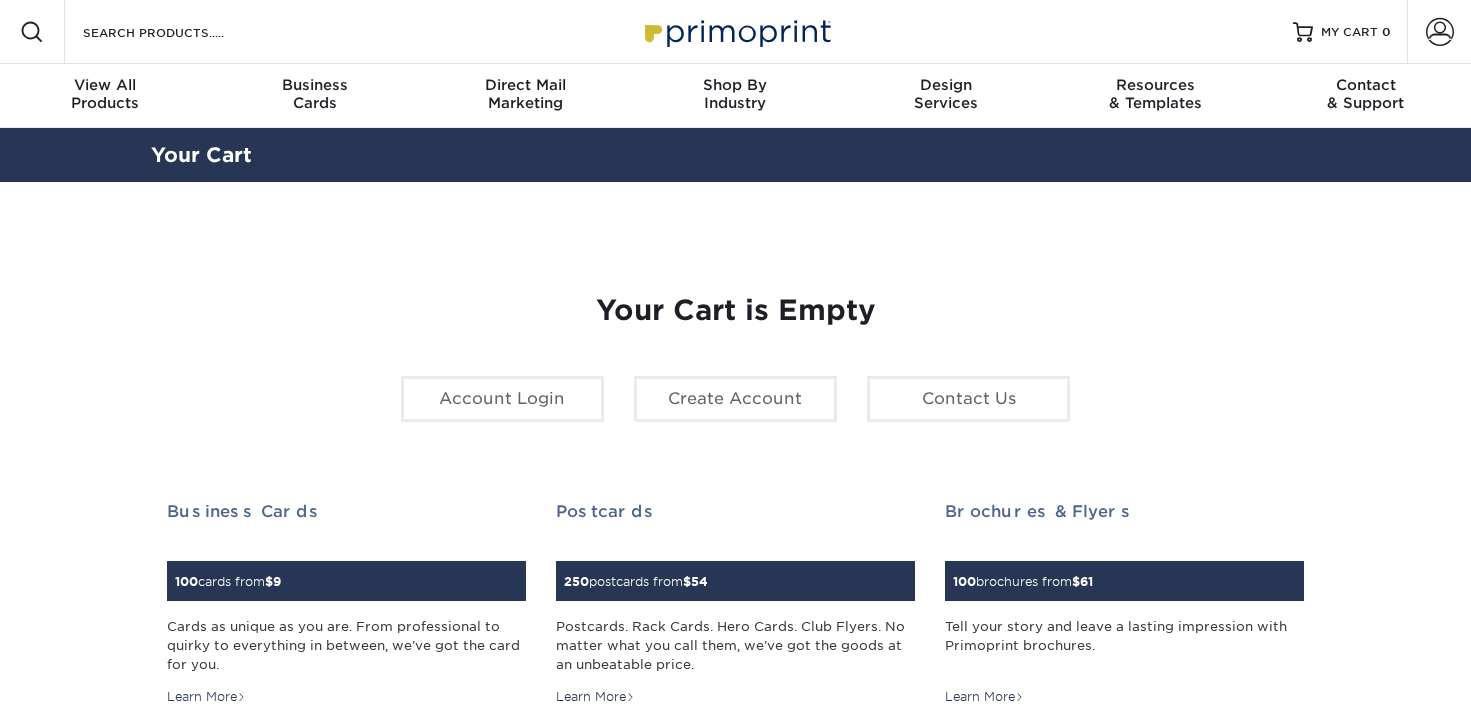 scroll, scrollTop: 0, scrollLeft: 0, axis: both 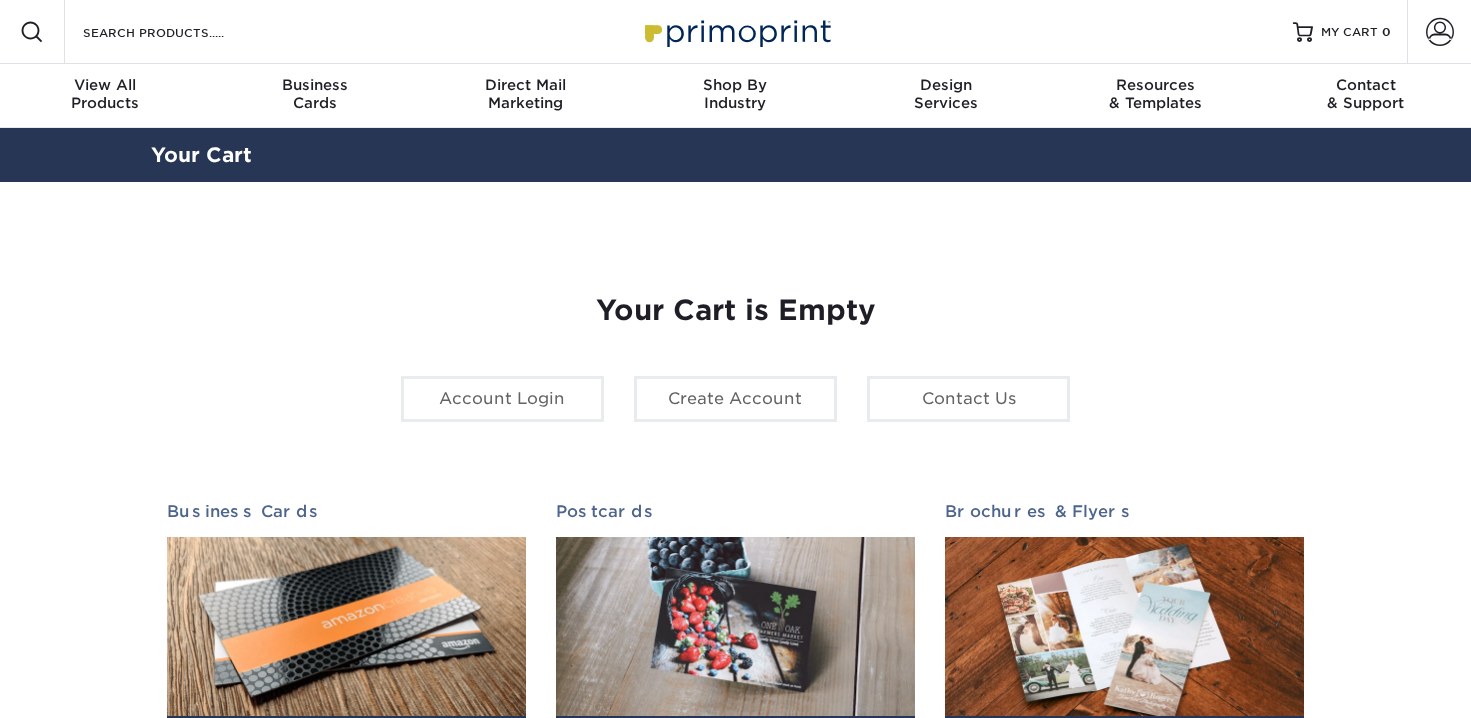 type on "[EMAIL]" 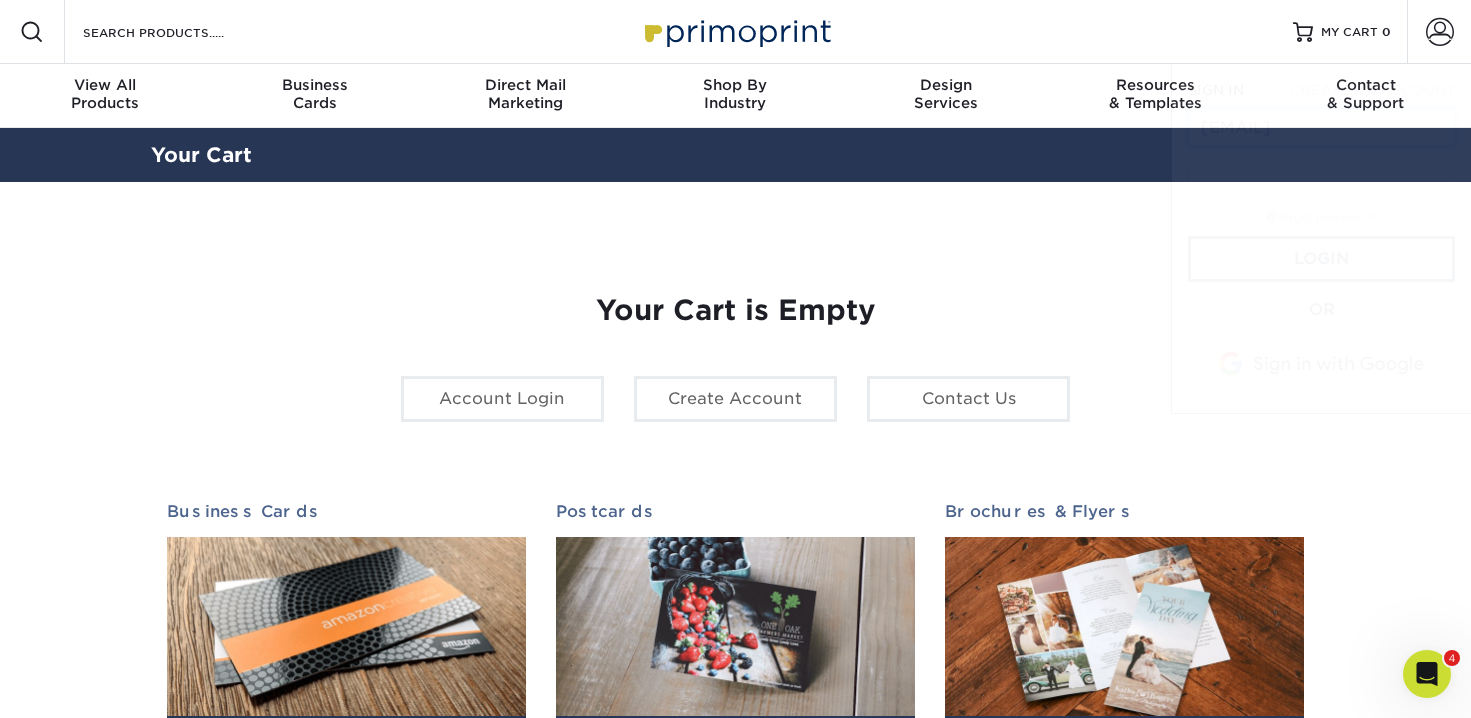 scroll, scrollTop: 0, scrollLeft: 0, axis: both 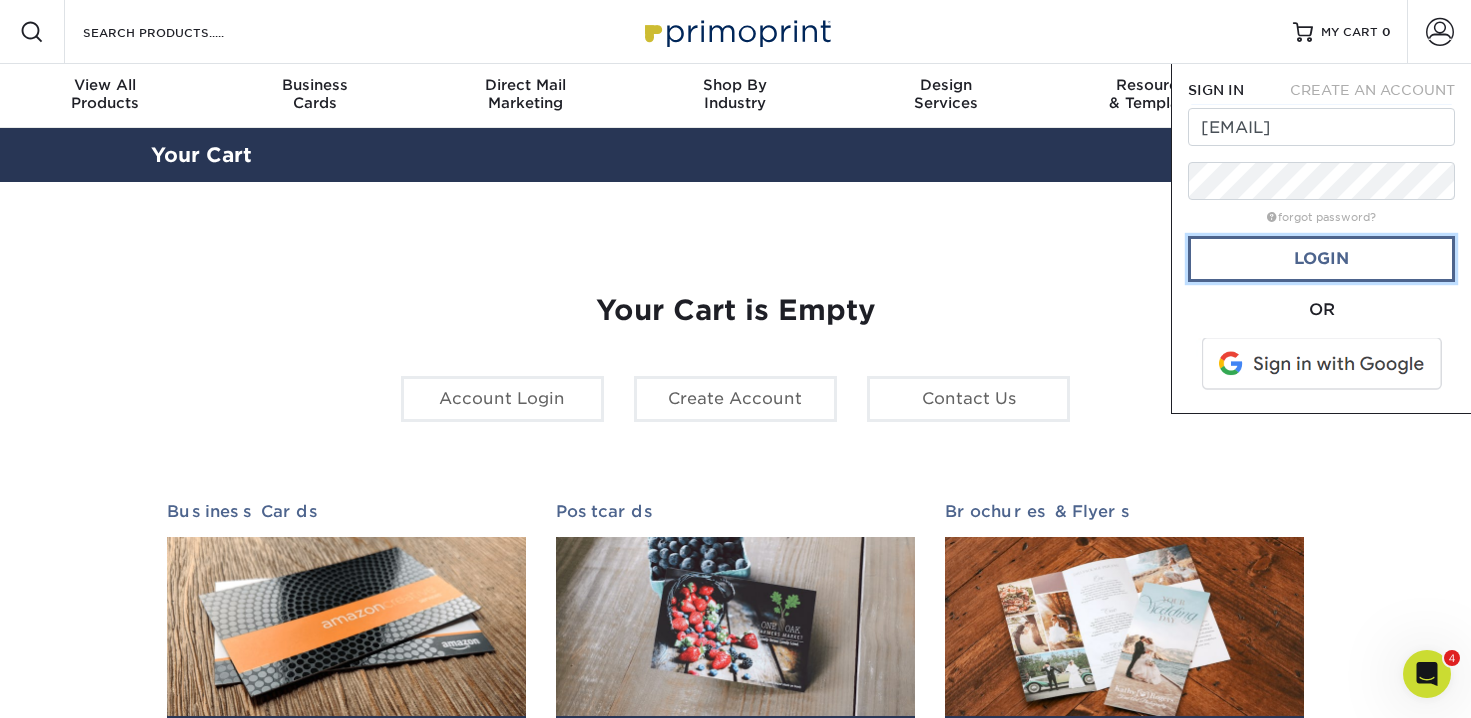 click on "Login" at bounding box center (1321, 259) 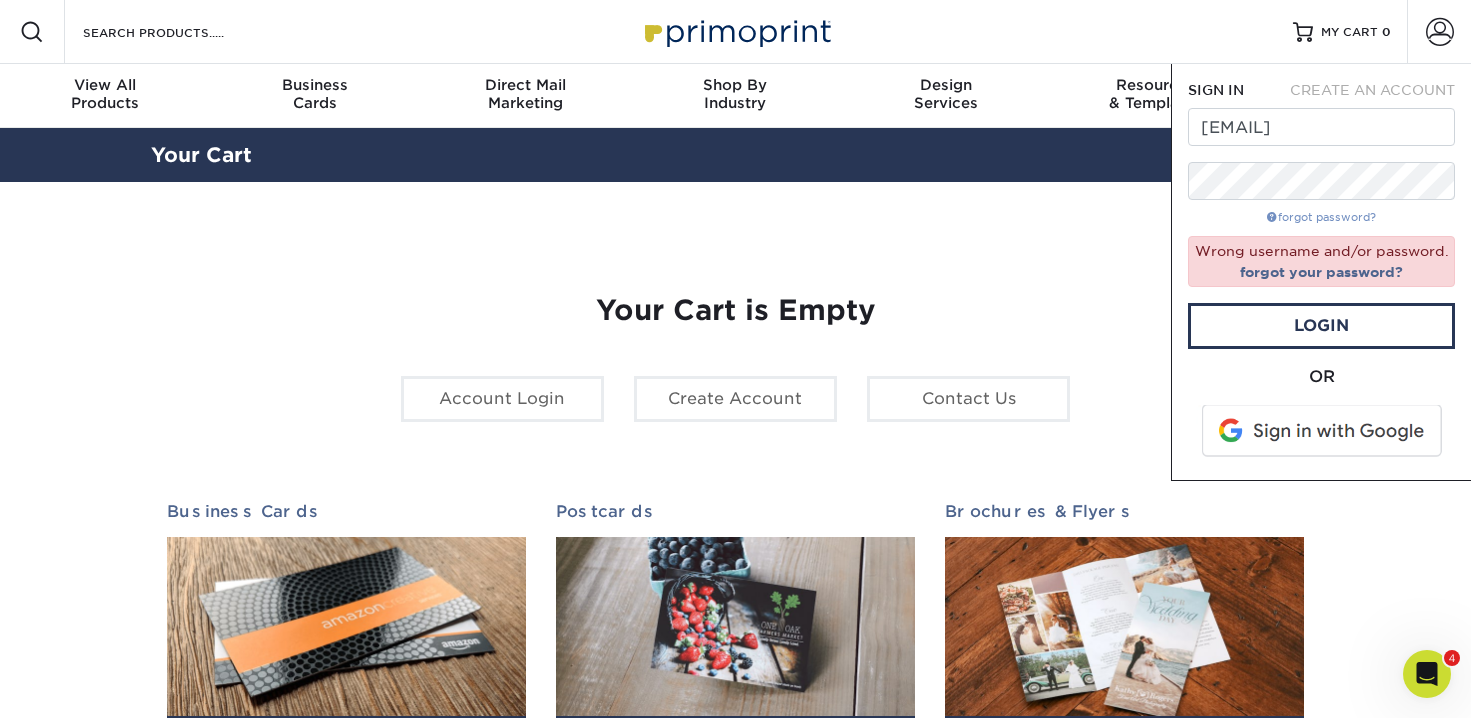 drag, startPoint x: 1034, startPoint y: 340, endPoint x: 1269, endPoint y: 220, distance: 263.8655 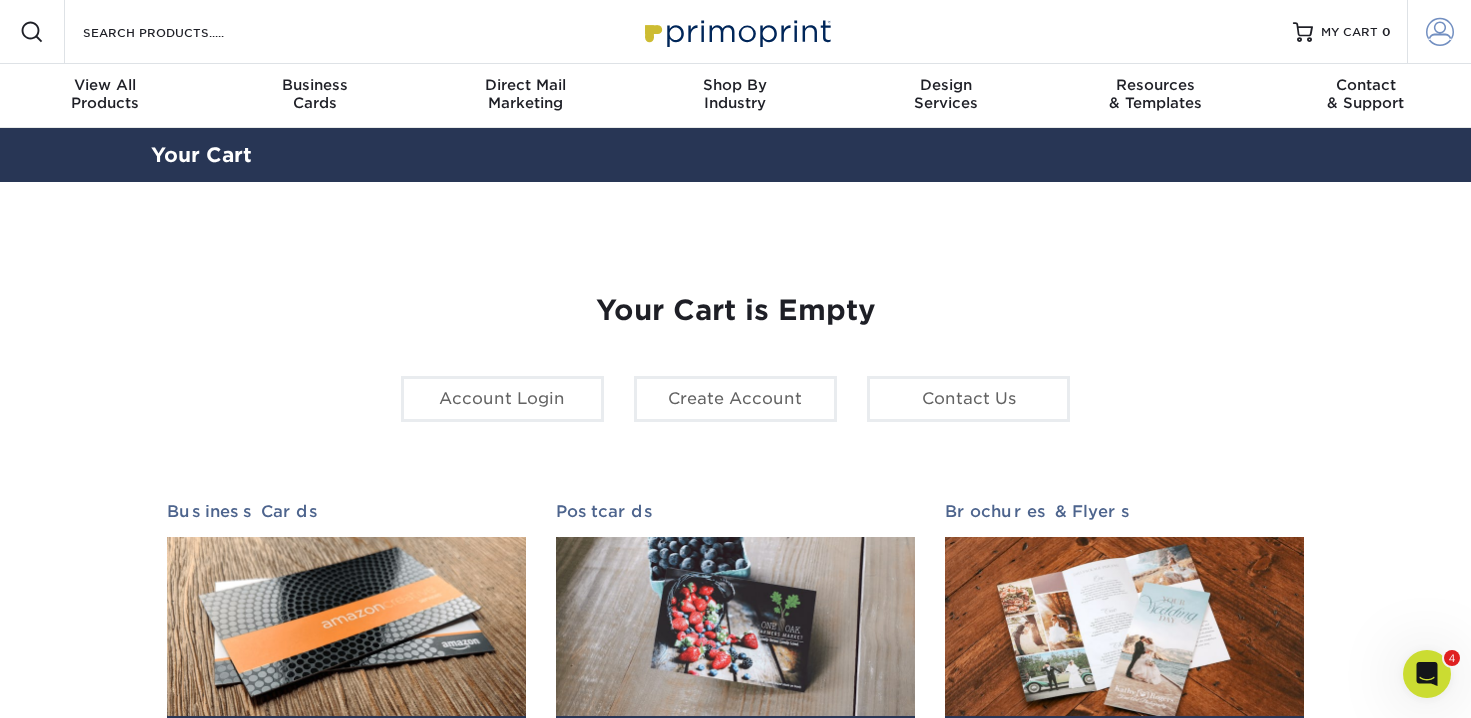 click at bounding box center (1440, 32) 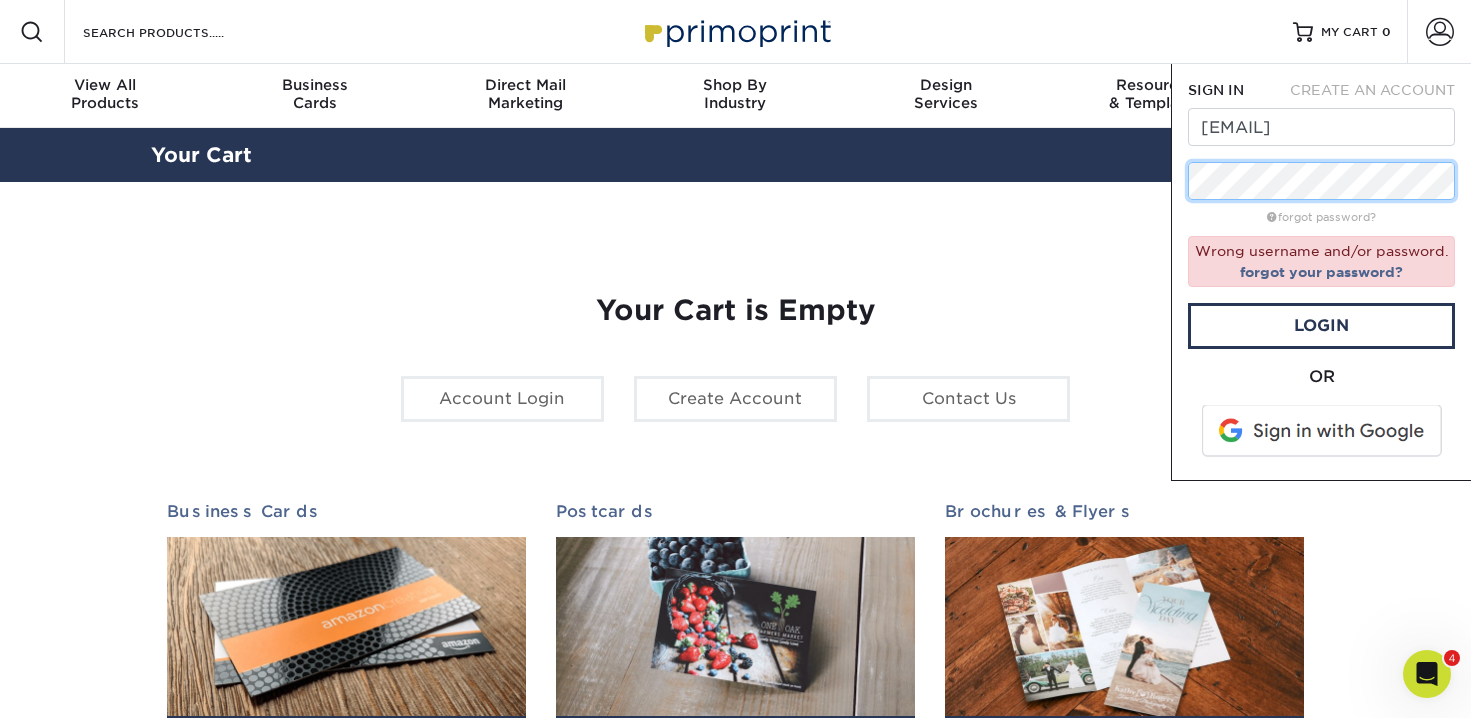 click on "Resources Menu
Search Products
Account
SIGN IN
CREATE AN ACCOUNT
gcarrillo@pipingrock.com
forgot password?
Wrong username and/or password. forgot your password?
Login" at bounding box center [735, 834] 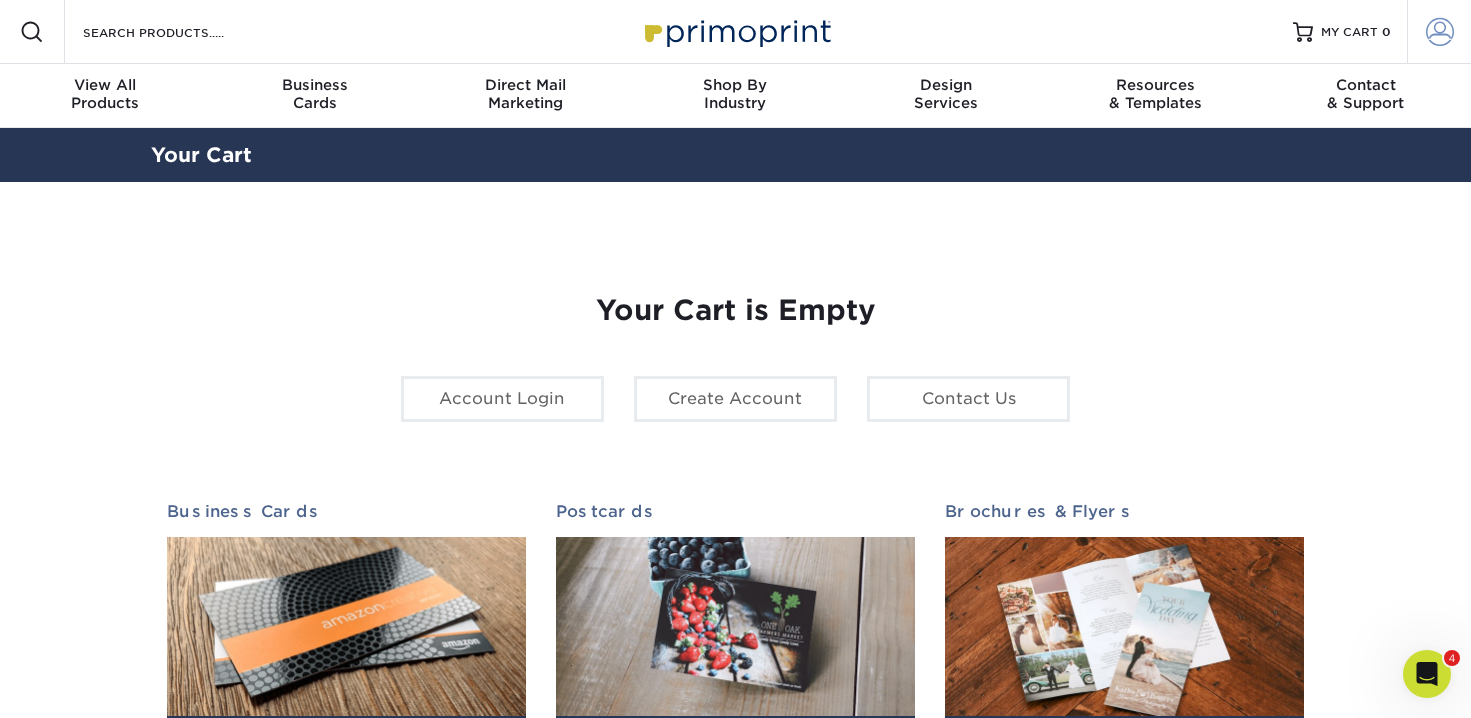 click at bounding box center [1440, 32] 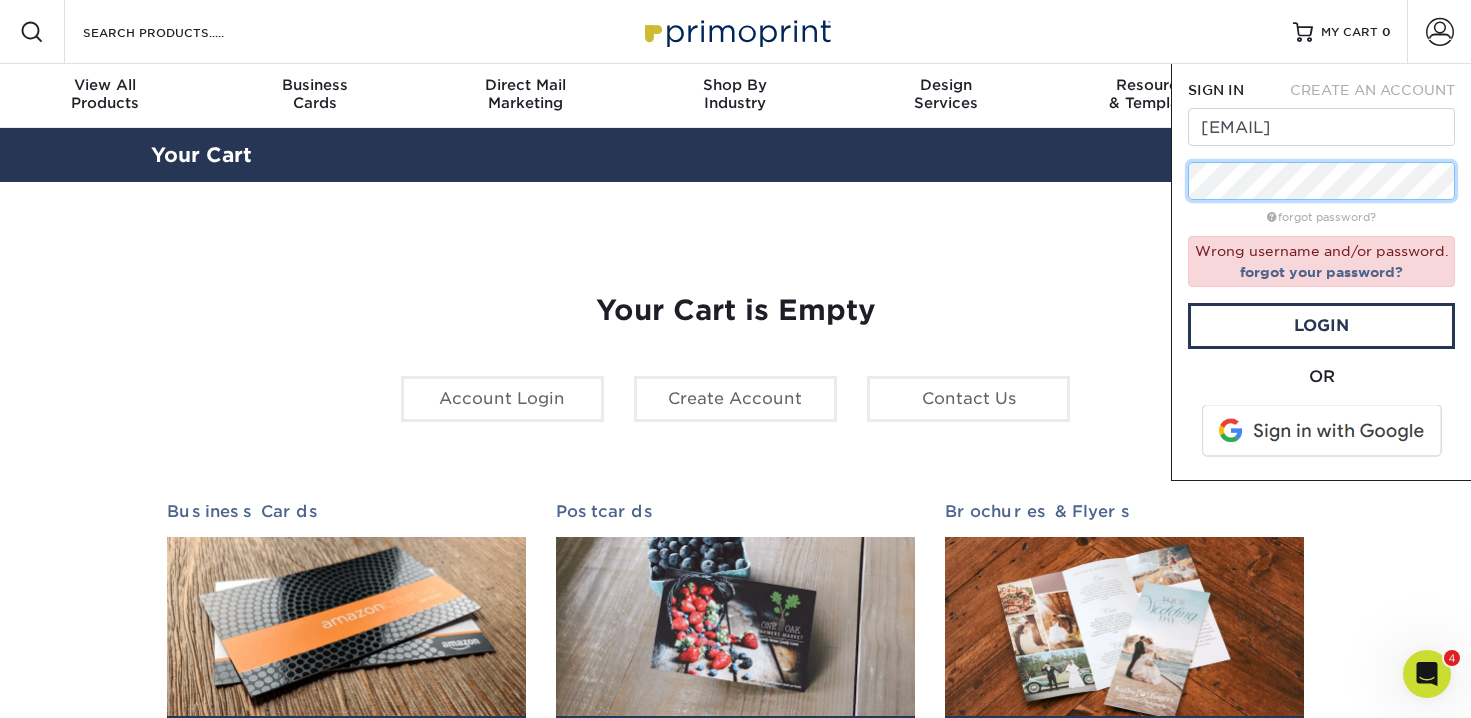 click on "Resources Menu
Search Products
Account
SIGN IN
CREATE AN ACCOUNT
gcarrillo@pipingrock.com
forgot password?
Wrong username and/or password. forgot your password?
Login" at bounding box center (735, 834) 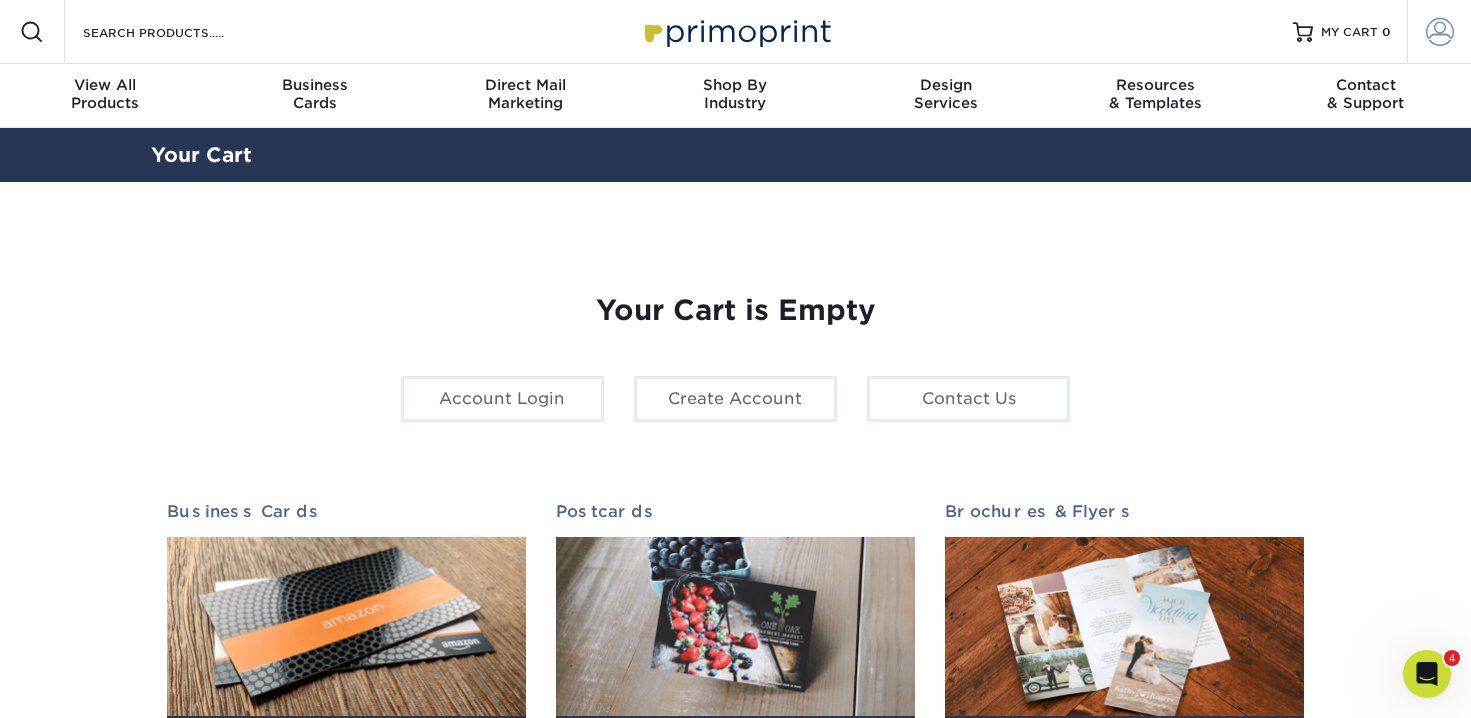 click at bounding box center (1440, 32) 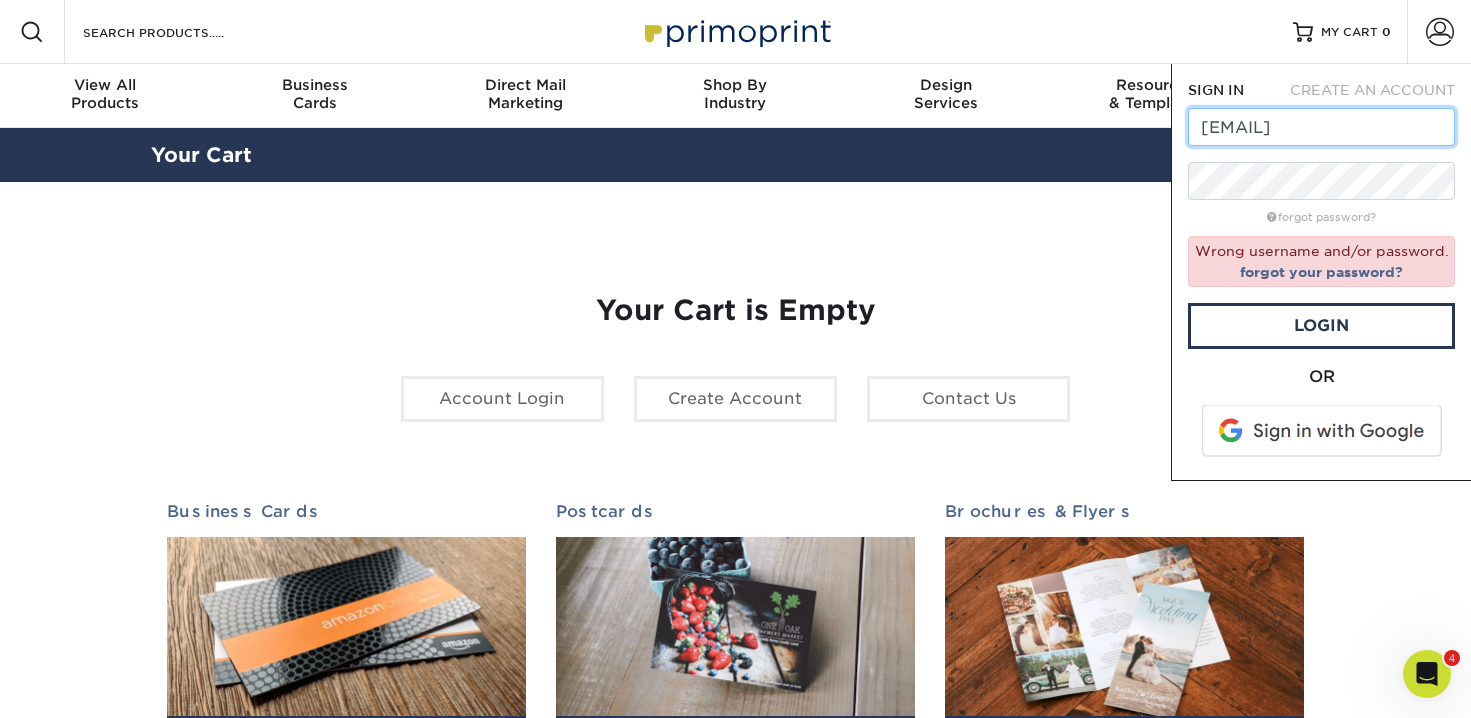 click on "[EMAIL]" at bounding box center (1321, 127) 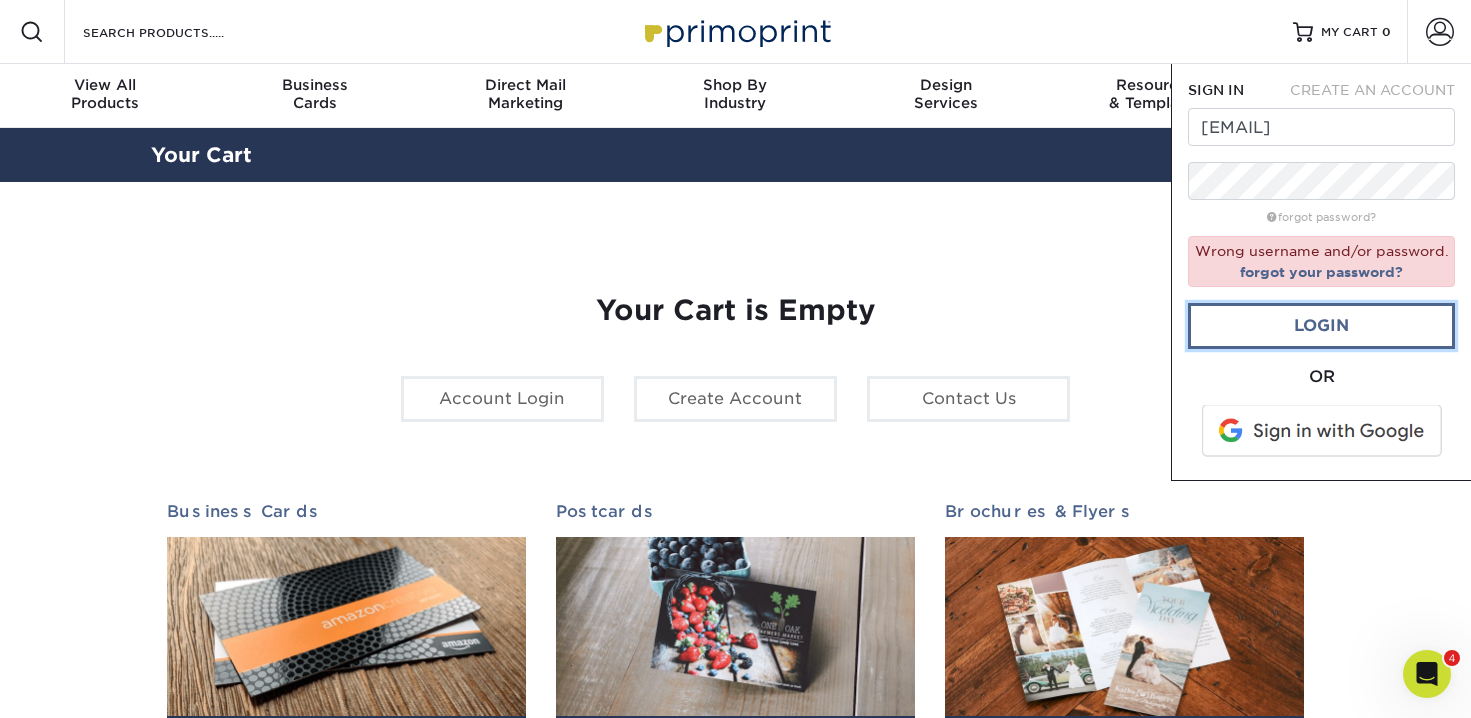 click on "Login" at bounding box center (1321, 326) 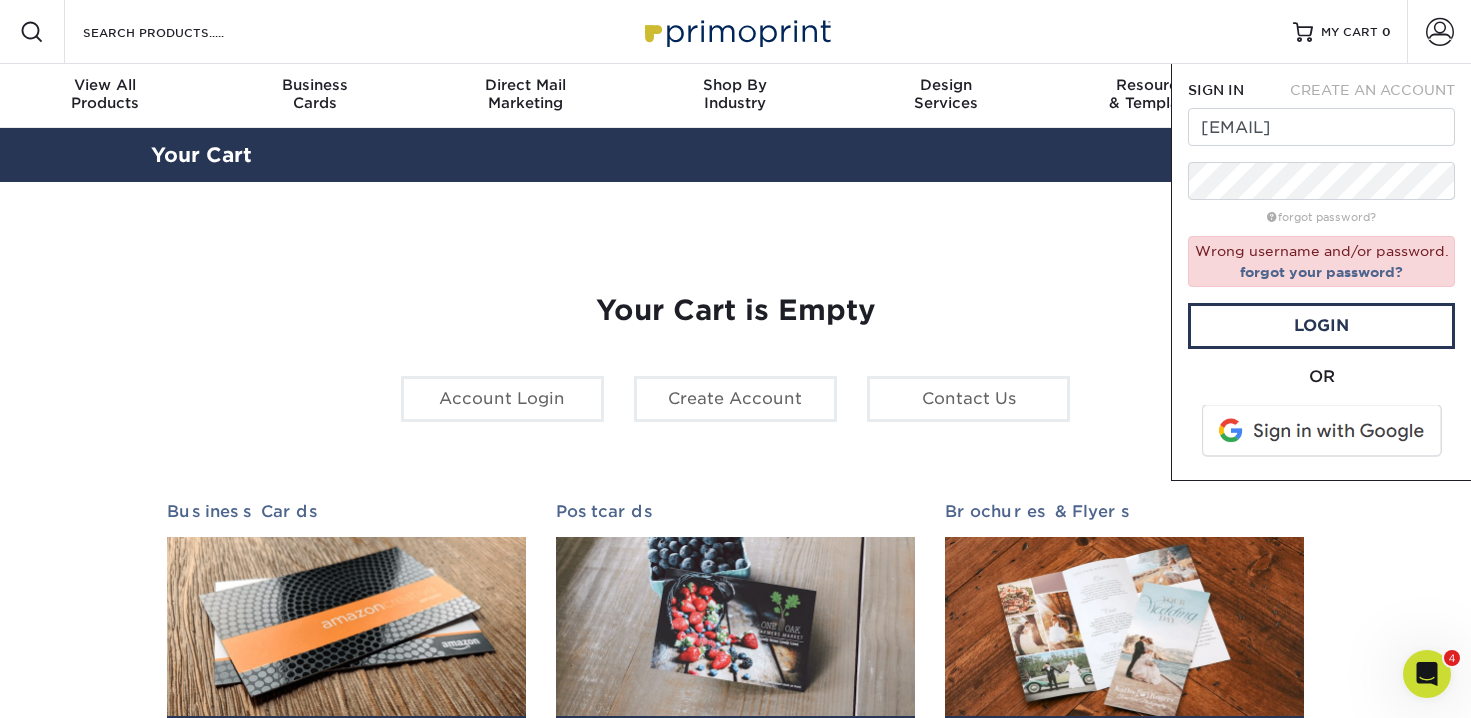 click on "Your Cart is Empty
Account Login
Create Account
Contact Us
Business Cards
100  cards from  $ 9
Cards as unique as you are. From professional to quirky to everything in between, we've got the card for you.
Learn More" at bounding box center (736, 633) 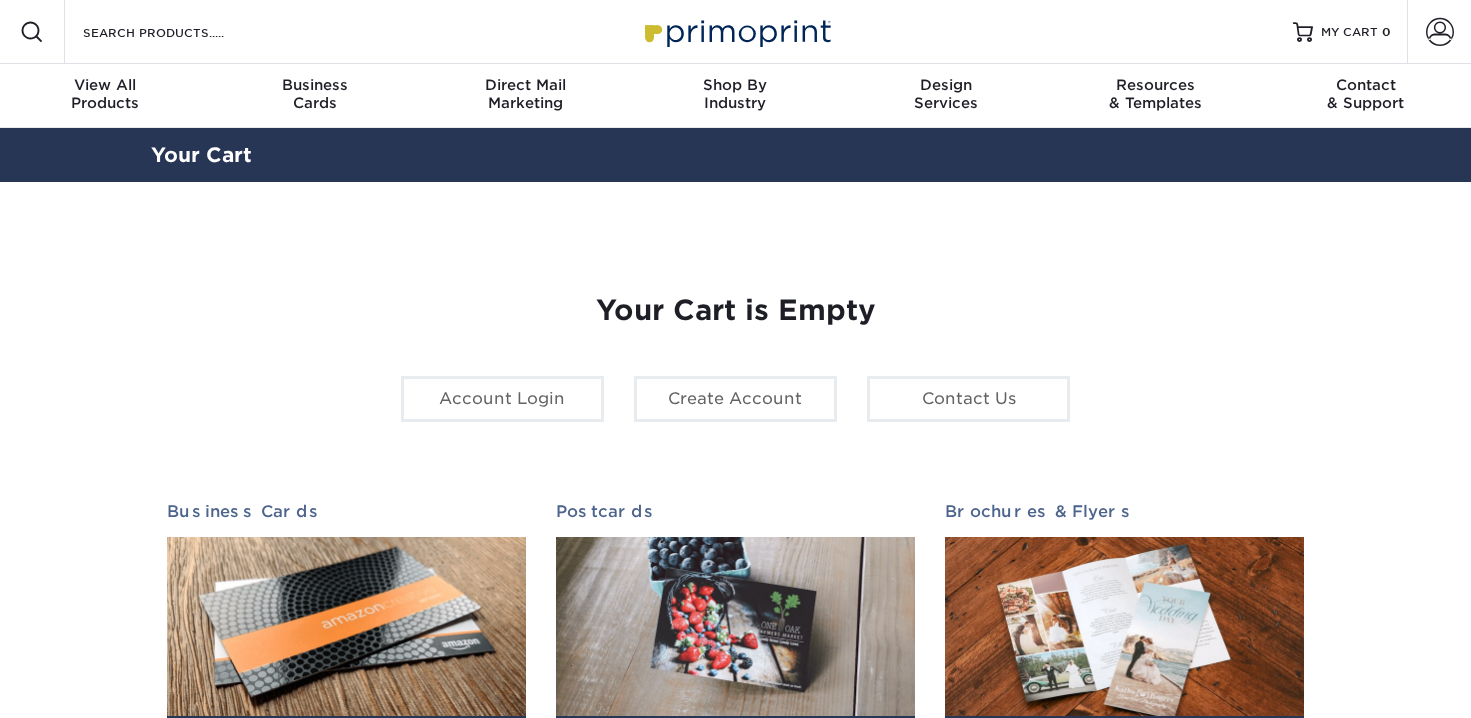 scroll, scrollTop: 0, scrollLeft: 0, axis: both 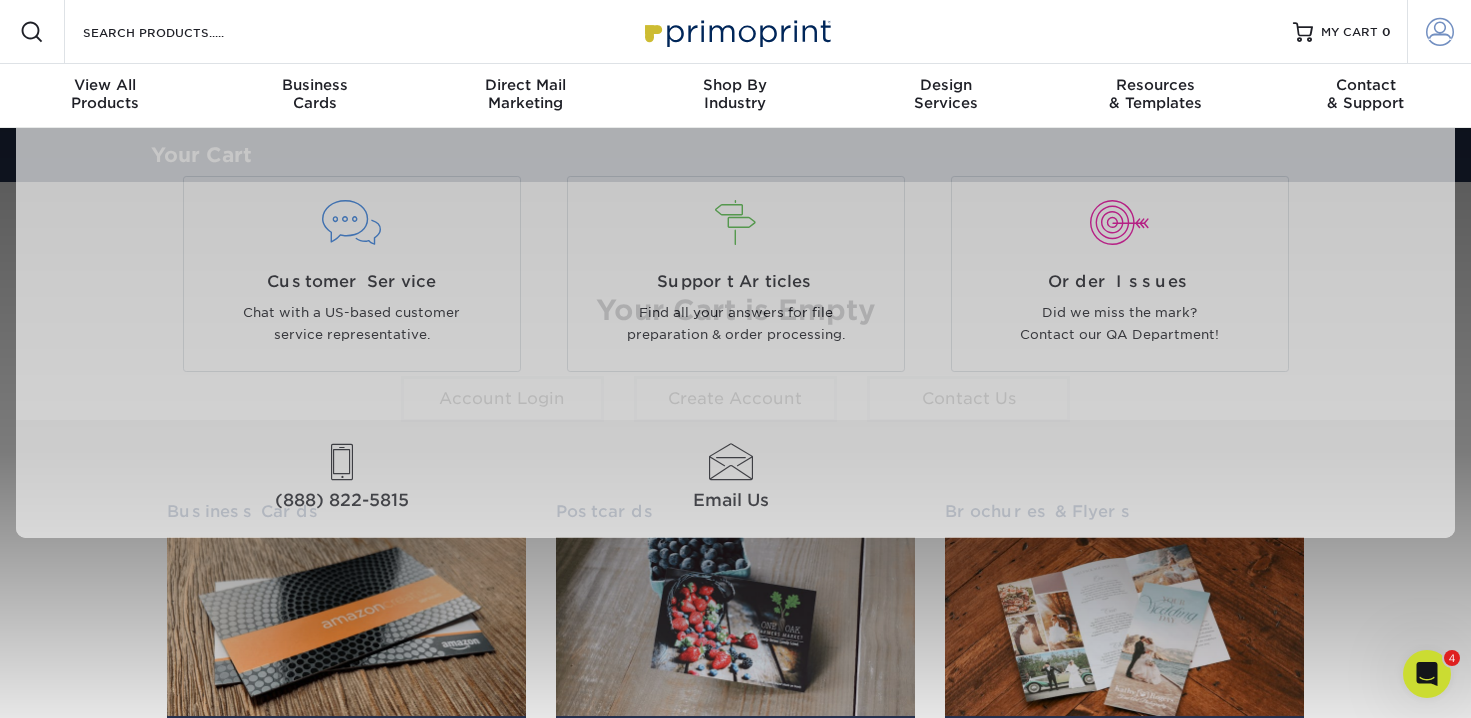 type on "[EMAIL]" 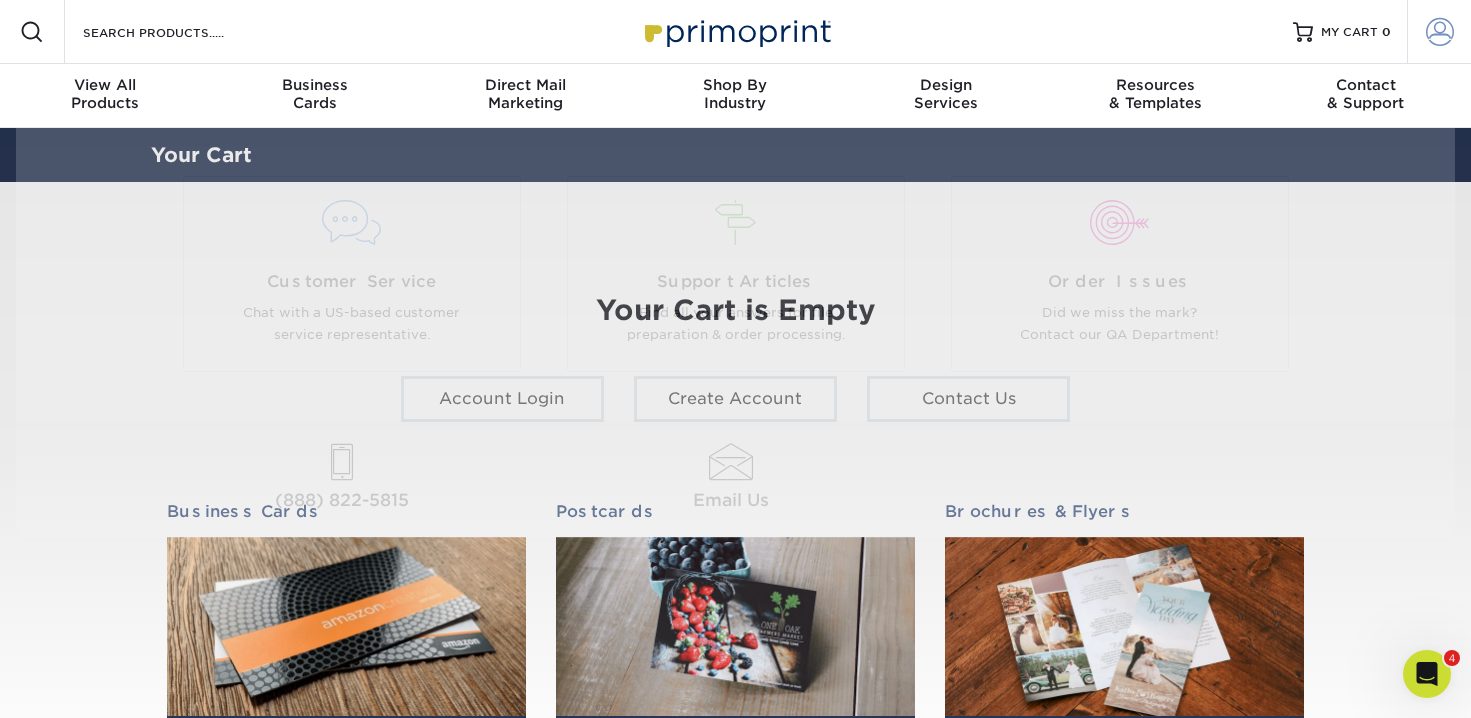 click at bounding box center [1440, 32] 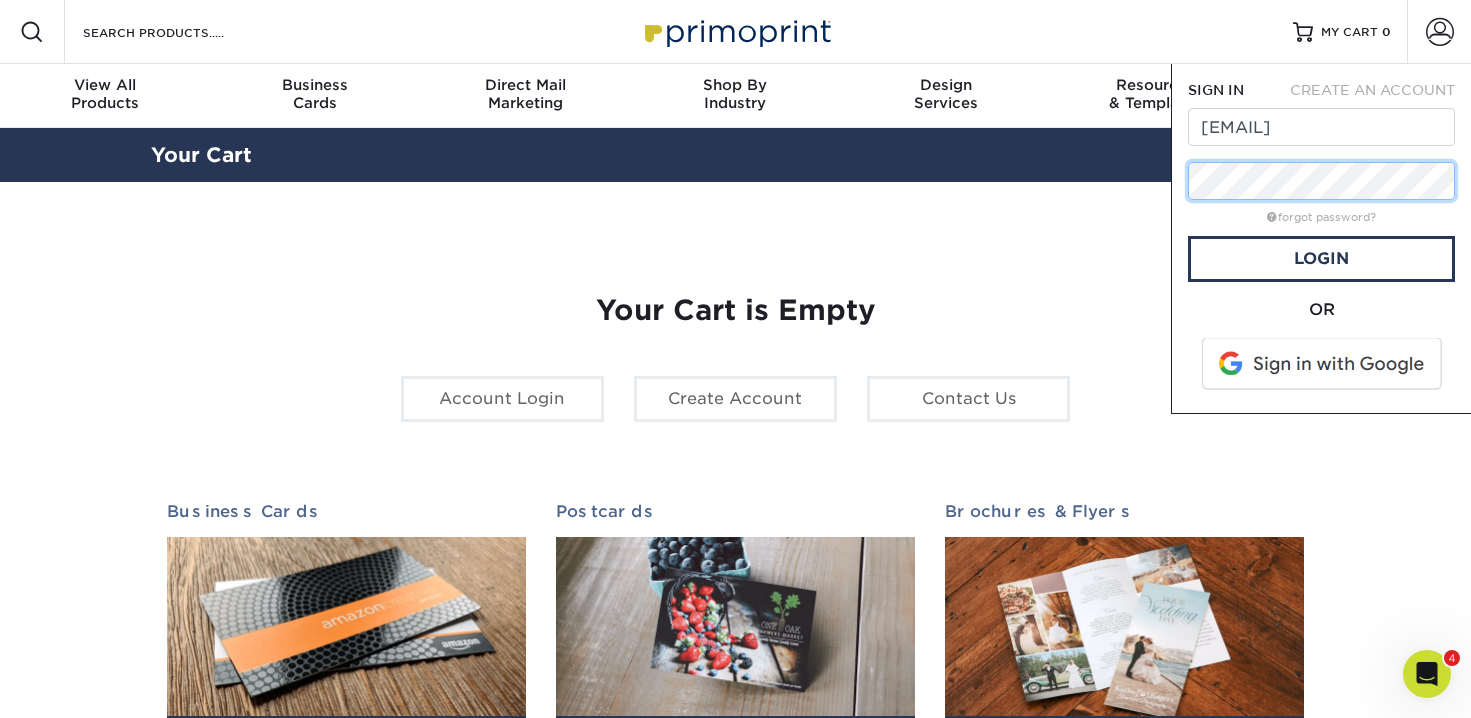 click on "Resources Menu
Search Products
Account
SIGN IN
CREATE AN ACCOUNT
[EMAIL]
forgot password?
All fields are required.
Login" at bounding box center [735, 834] 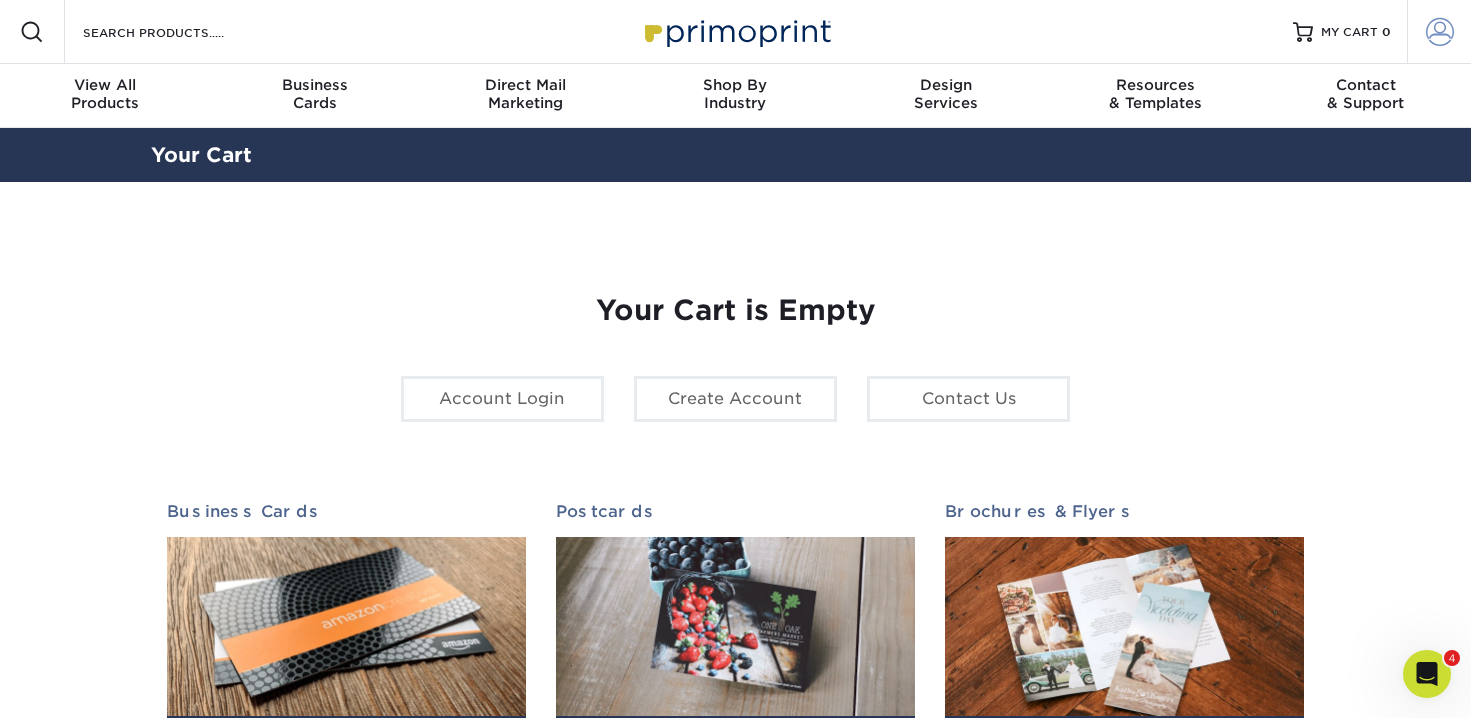click at bounding box center [1440, 32] 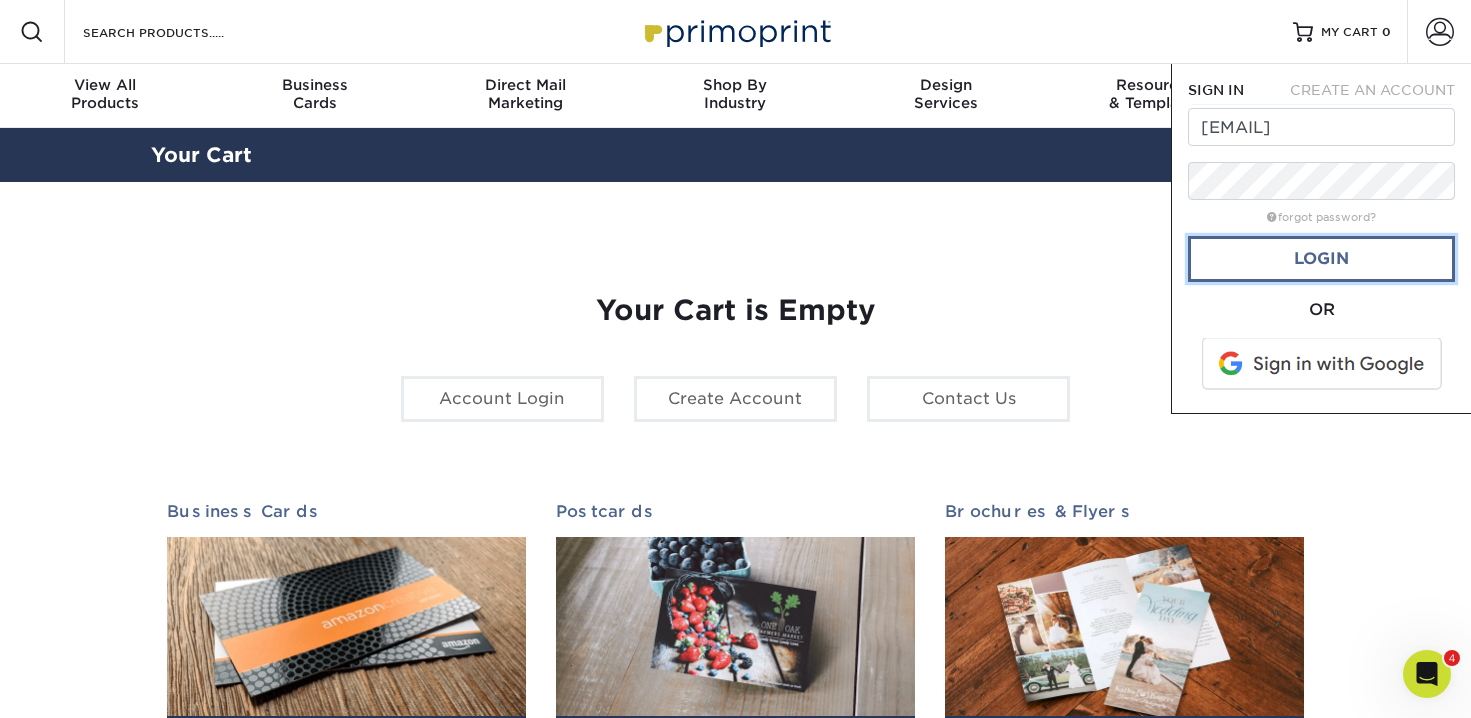 click on "Login" at bounding box center (1321, 259) 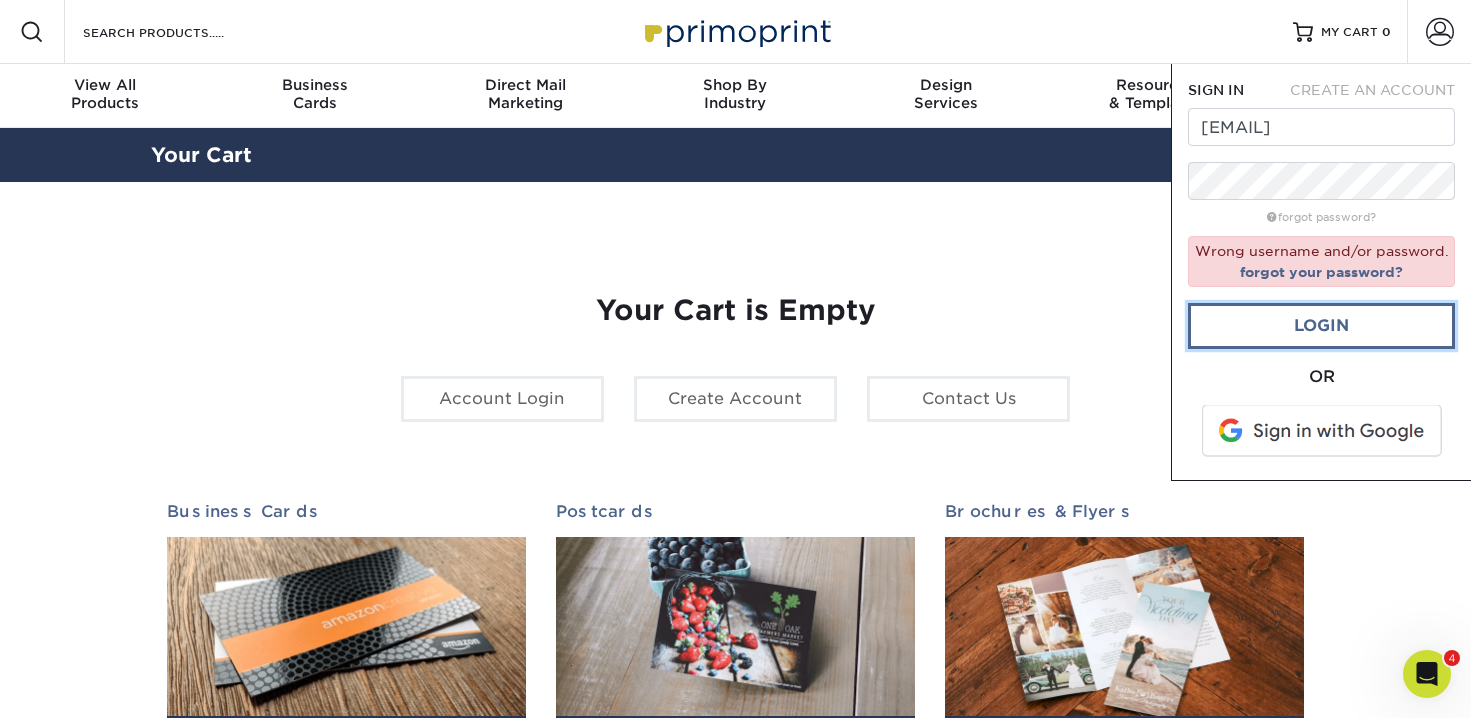 click on "Login" at bounding box center (1321, 326) 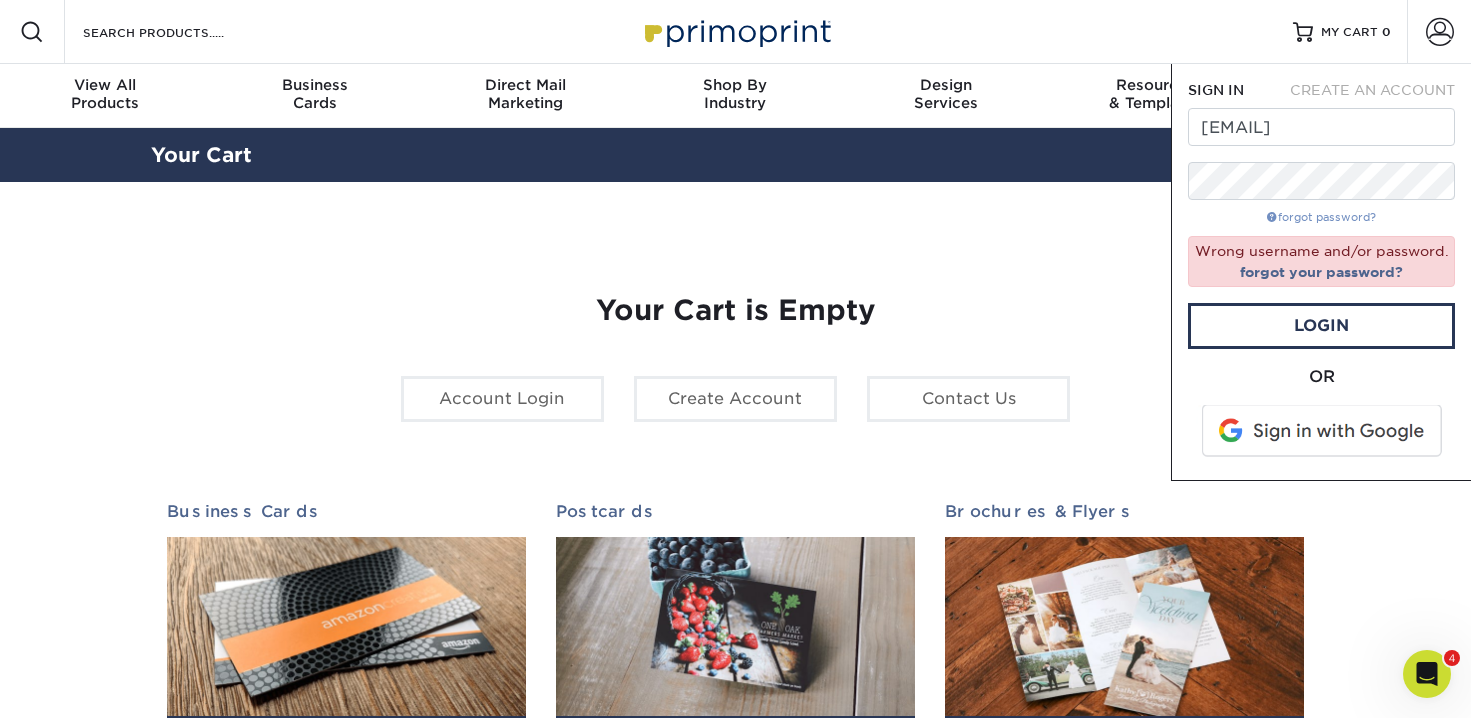 click on "forgot password?" at bounding box center (1321, 217) 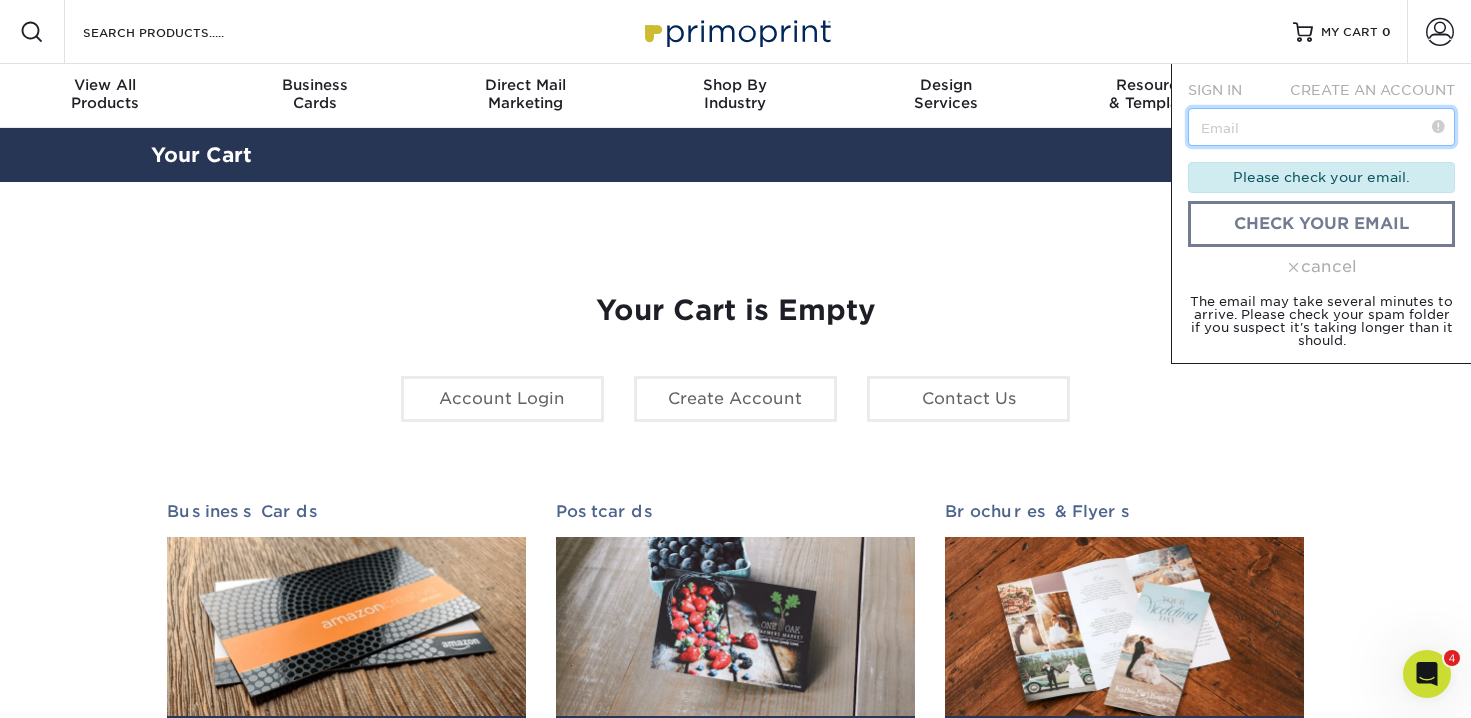 click at bounding box center (1321, 127) 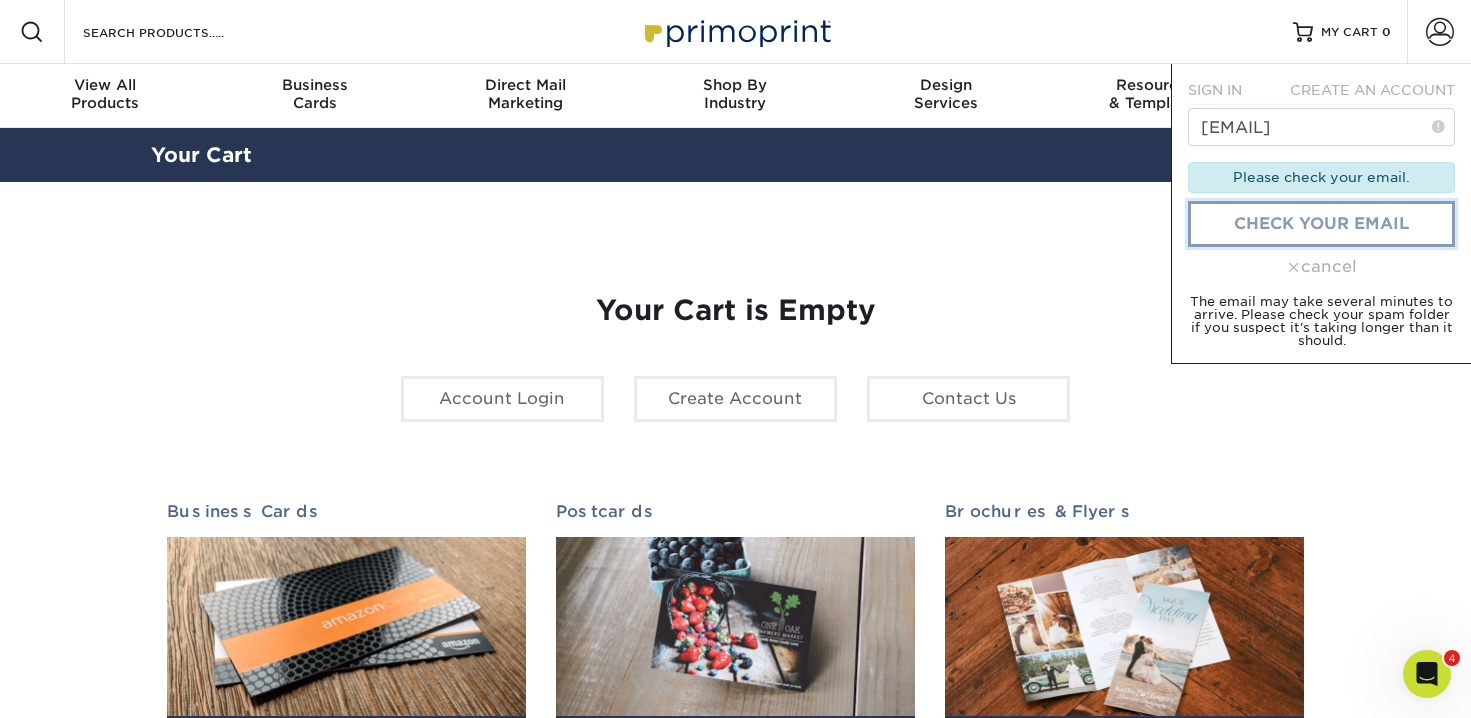 click on "check your email" at bounding box center (1321, 224) 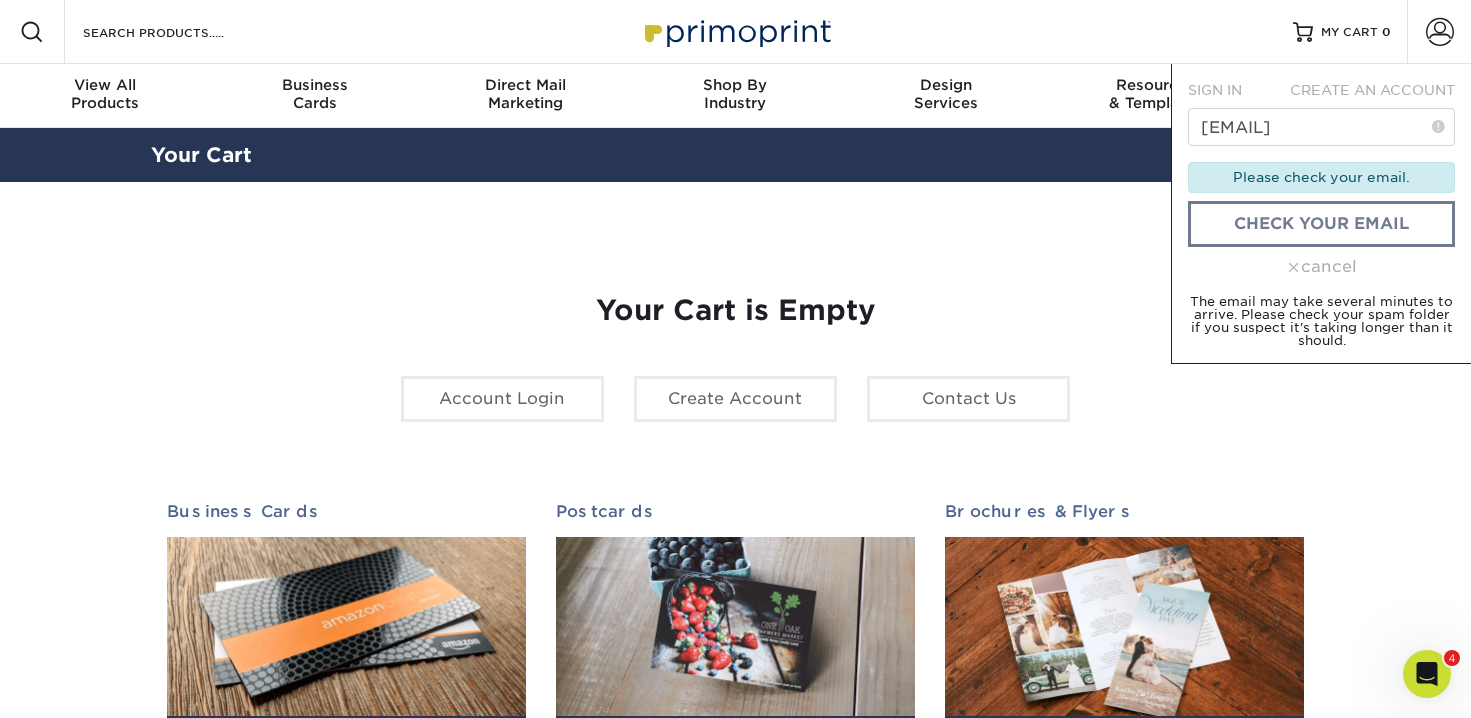 click on "Please check your email." at bounding box center (1321, 177) 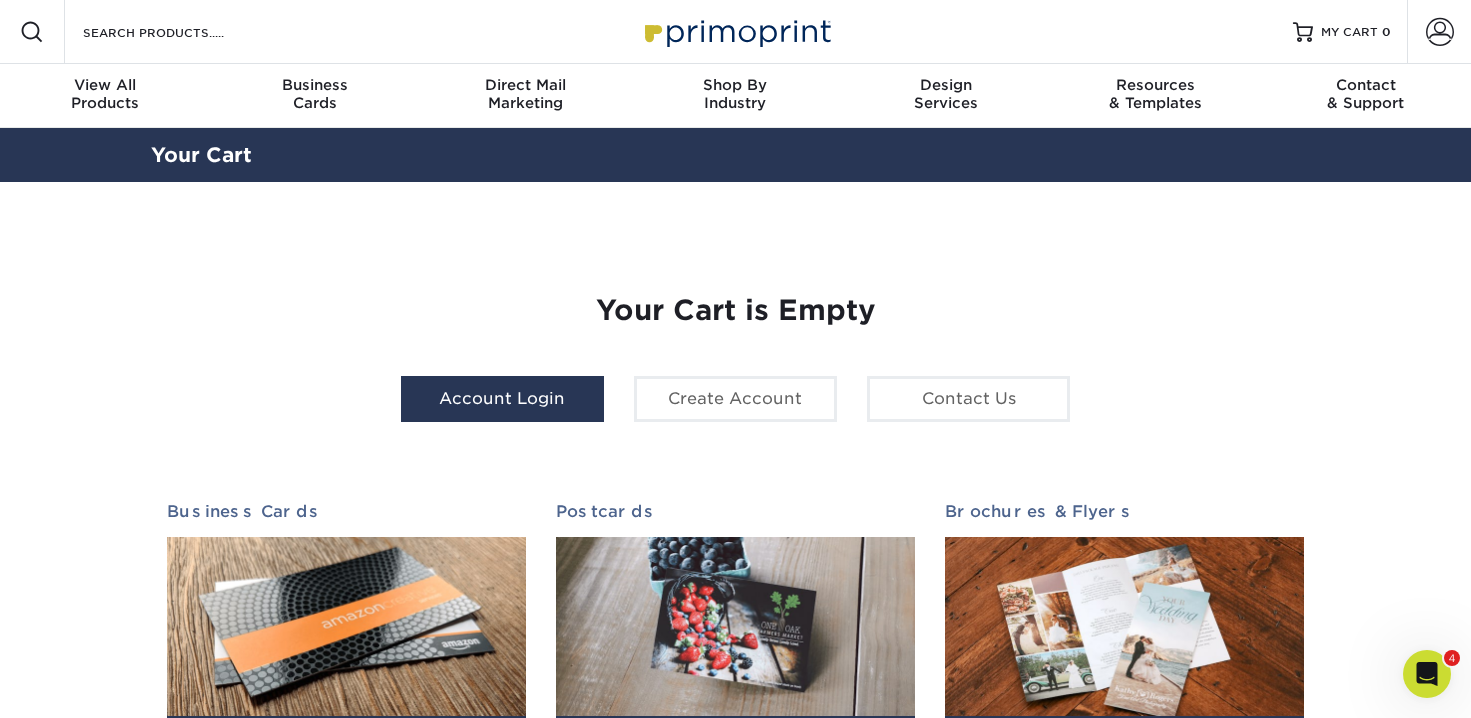 click on "Account Login" at bounding box center (502, 399) 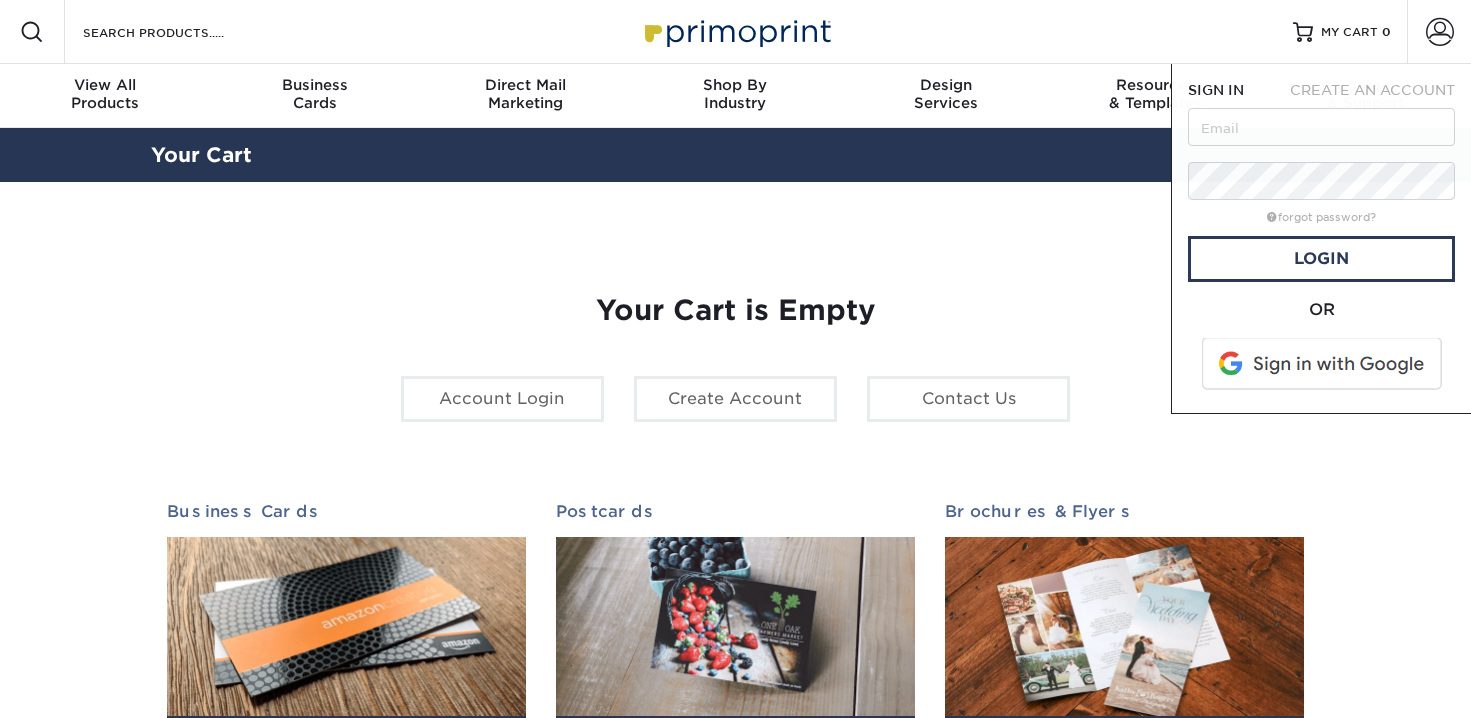 scroll, scrollTop: 0, scrollLeft: 0, axis: both 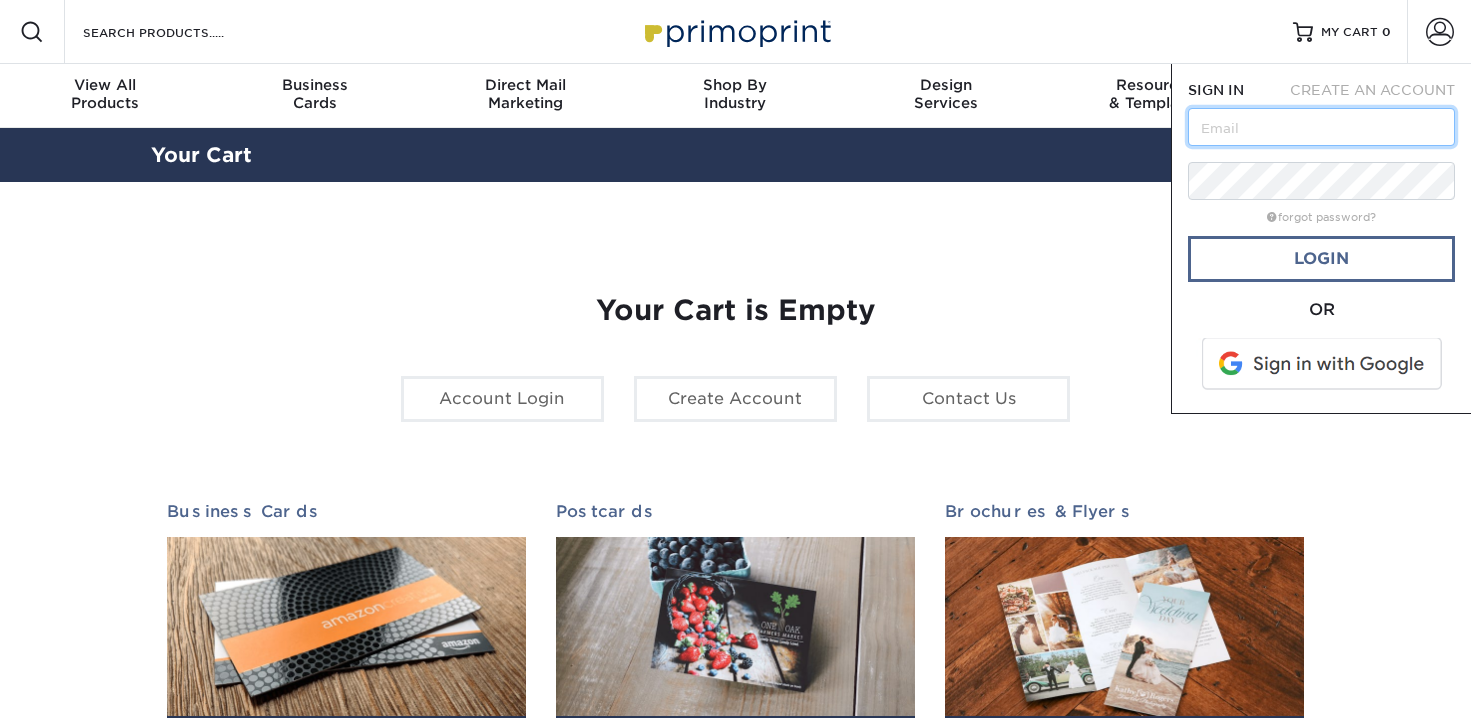 type on "[USERNAME]@[DOMAIN]" 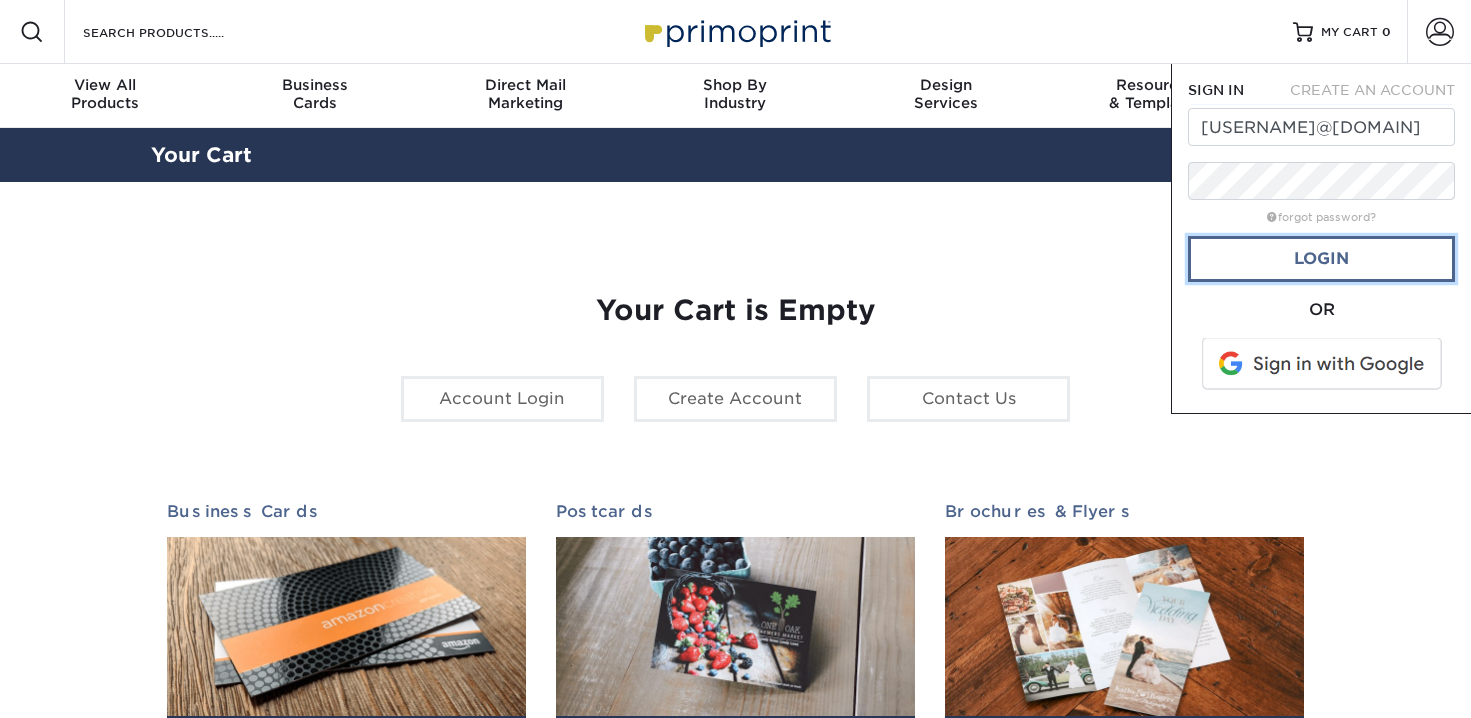 click on "Login" at bounding box center [1321, 259] 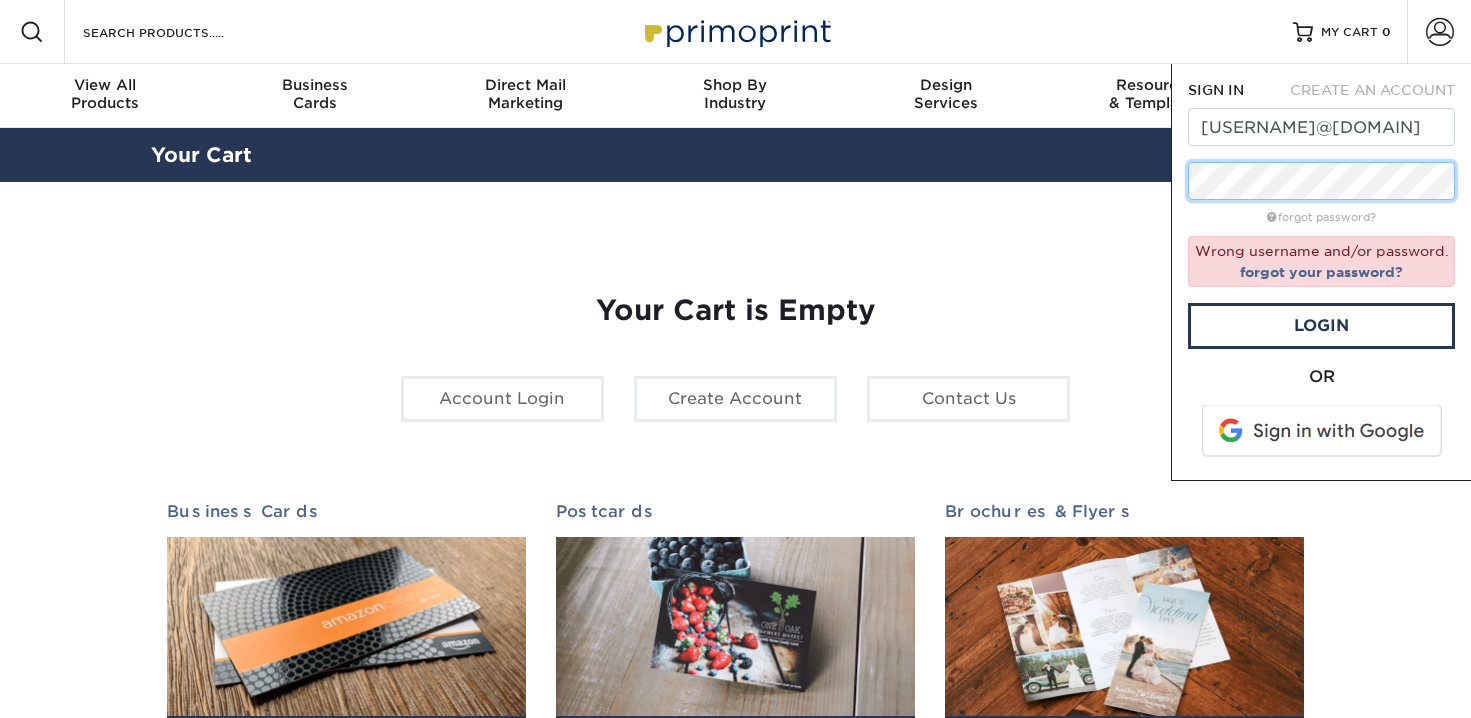 click on "SIGN IN
CREATE AN ACCOUNT
[EMAIL]
forgot password?
Wrong username and/or password. forgot your password?
Login
OR
SIGN IN
CREATE AN ACCOUNT
All fields are required.
All fields are required.
create account" at bounding box center (1321, 272) 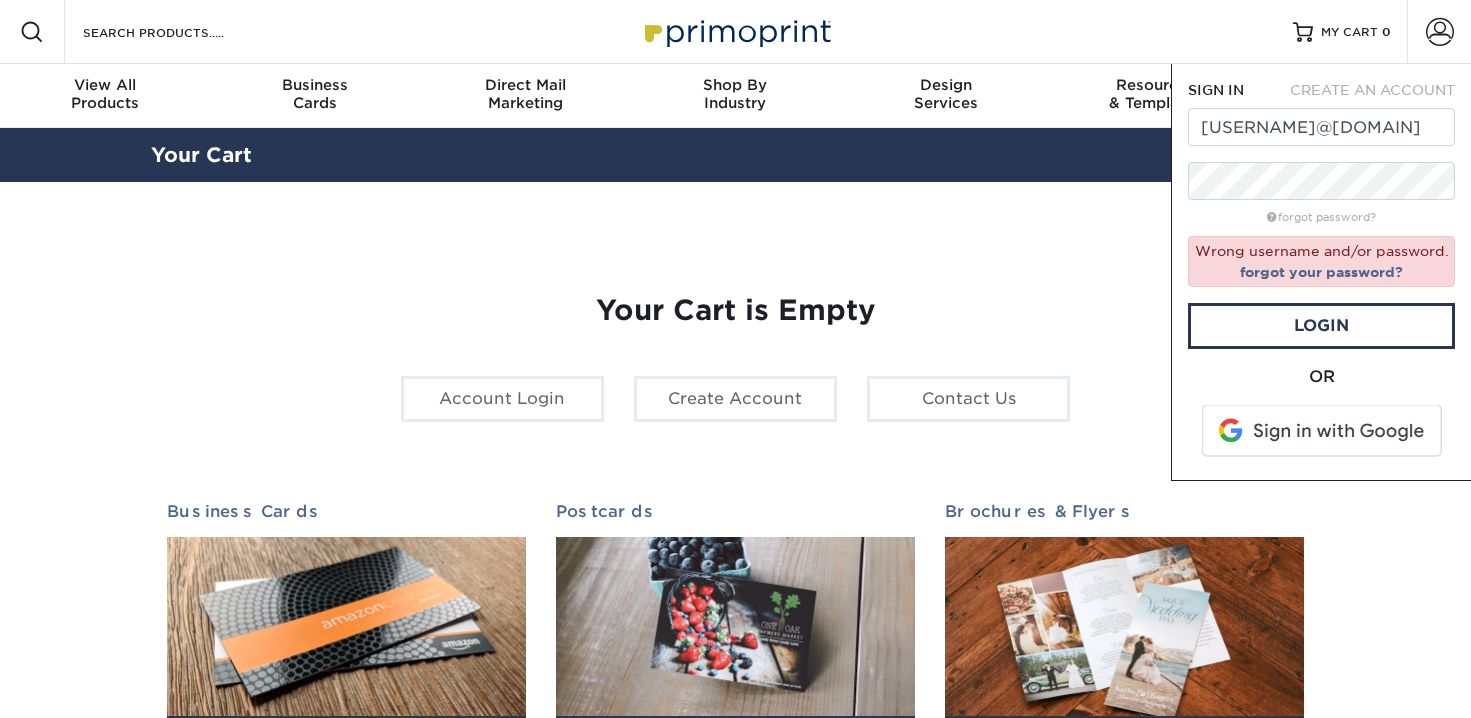 drag, startPoint x: 1051, startPoint y: 258, endPoint x: 1192, endPoint y: 275, distance: 142.02112 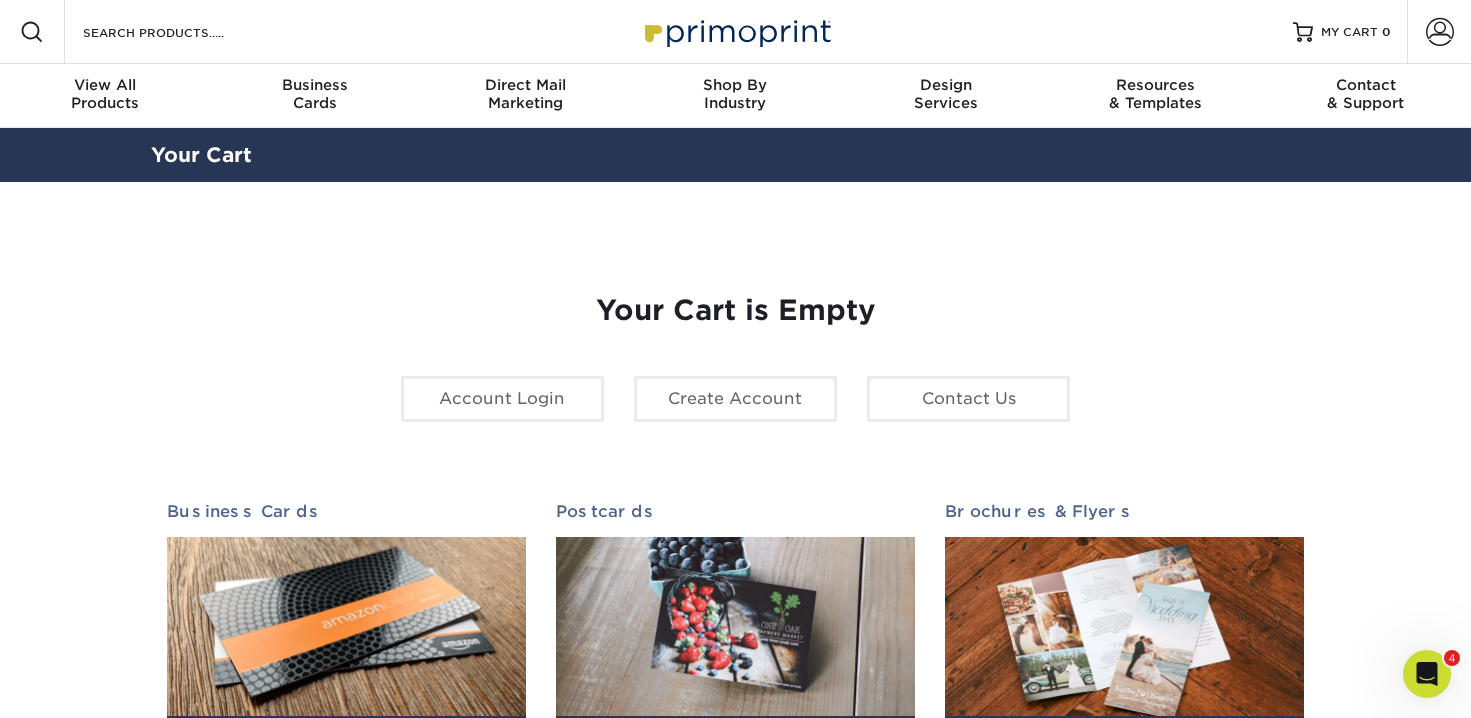 scroll, scrollTop: 0, scrollLeft: 0, axis: both 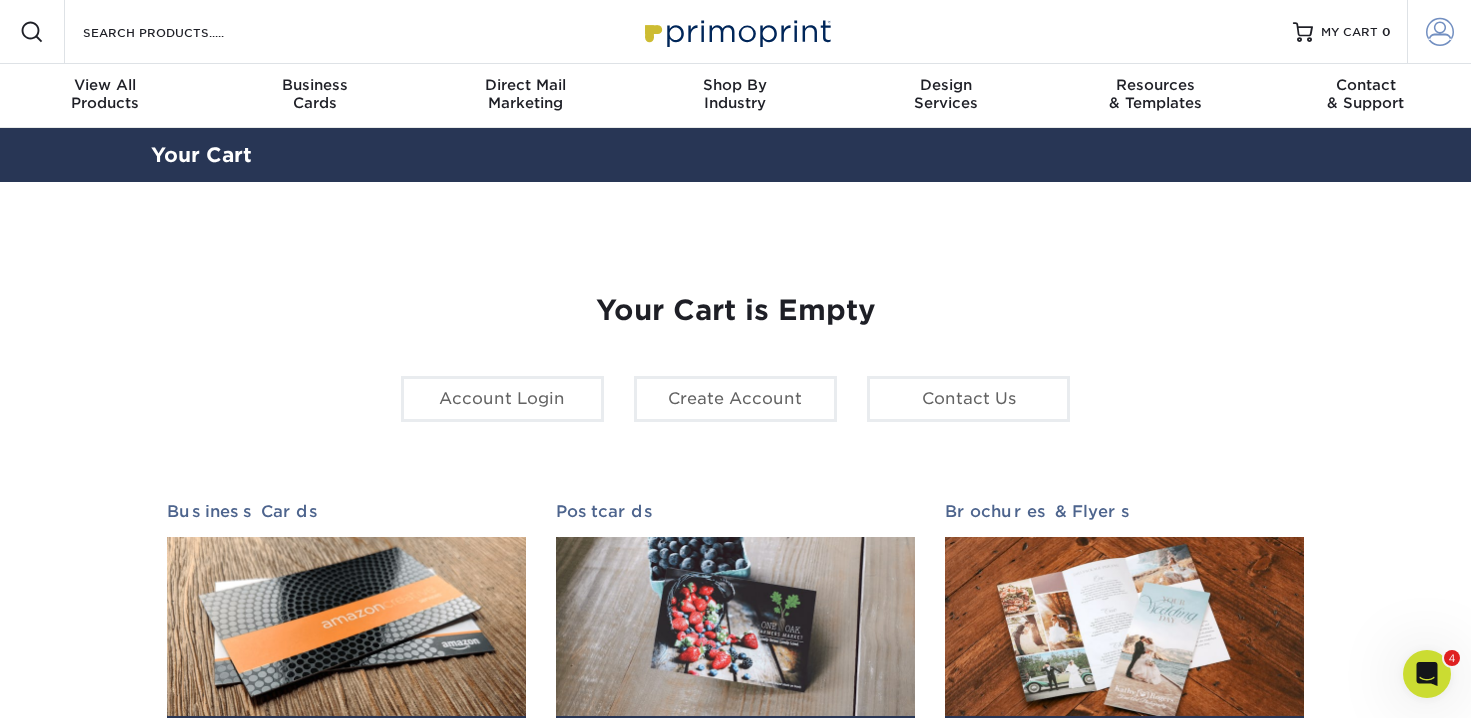 click at bounding box center [1440, 32] 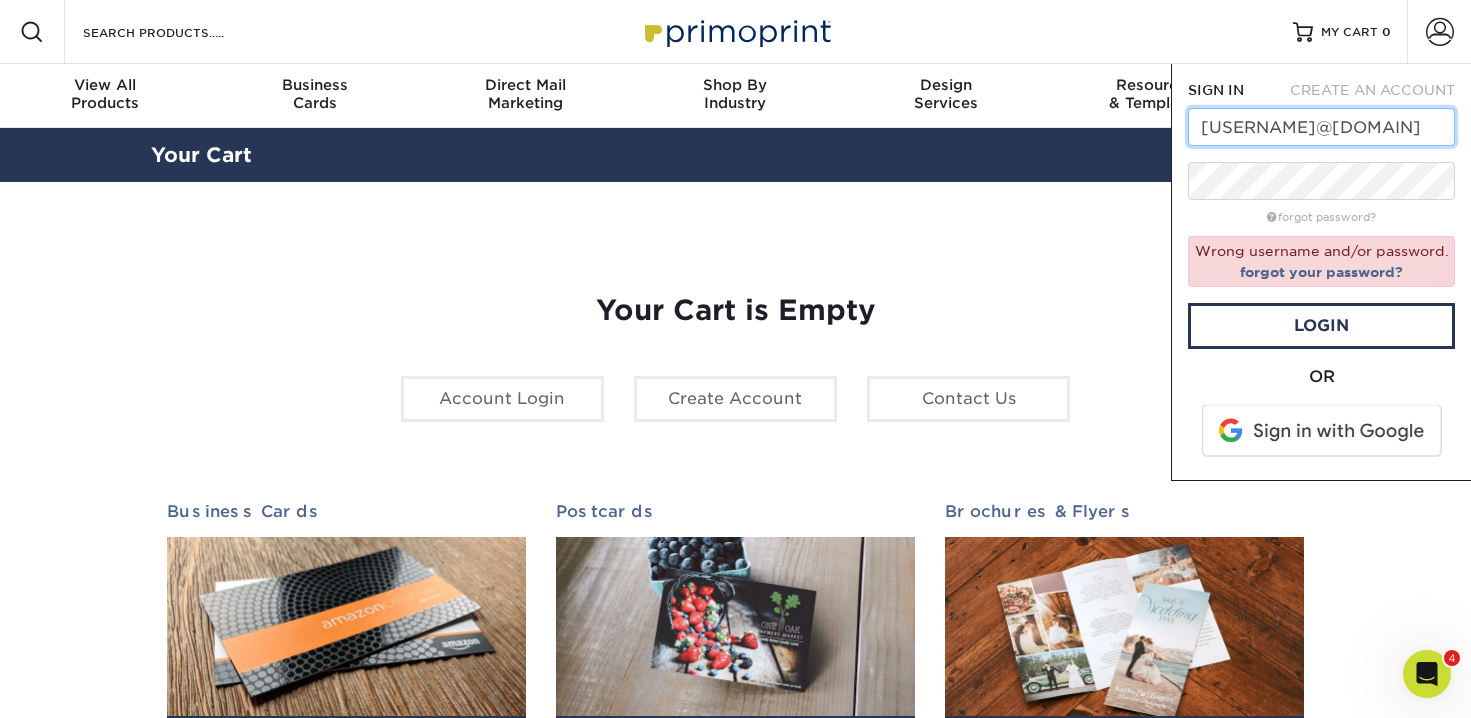 click on "[USERNAME]@[DOMAIN]" at bounding box center [1321, 127] 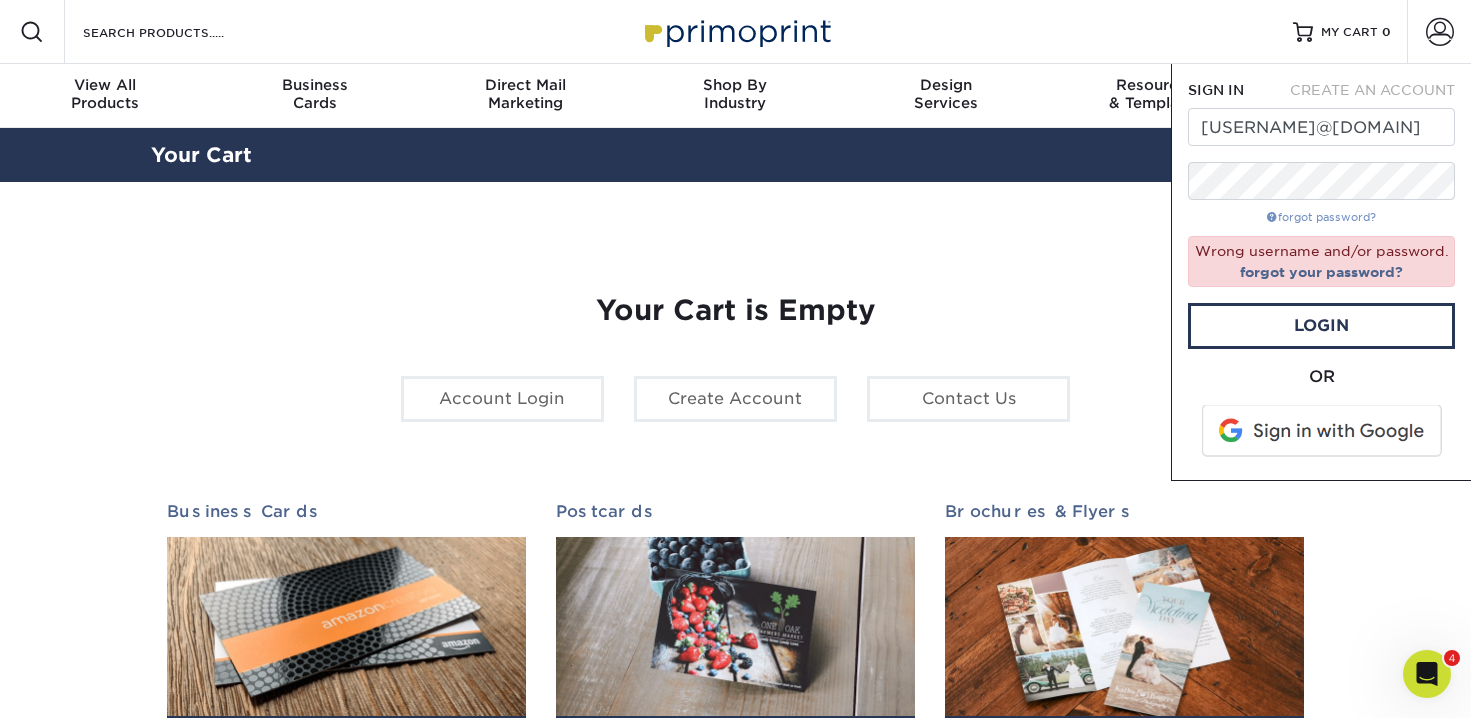 click on "forgot password?" at bounding box center (1321, 217) 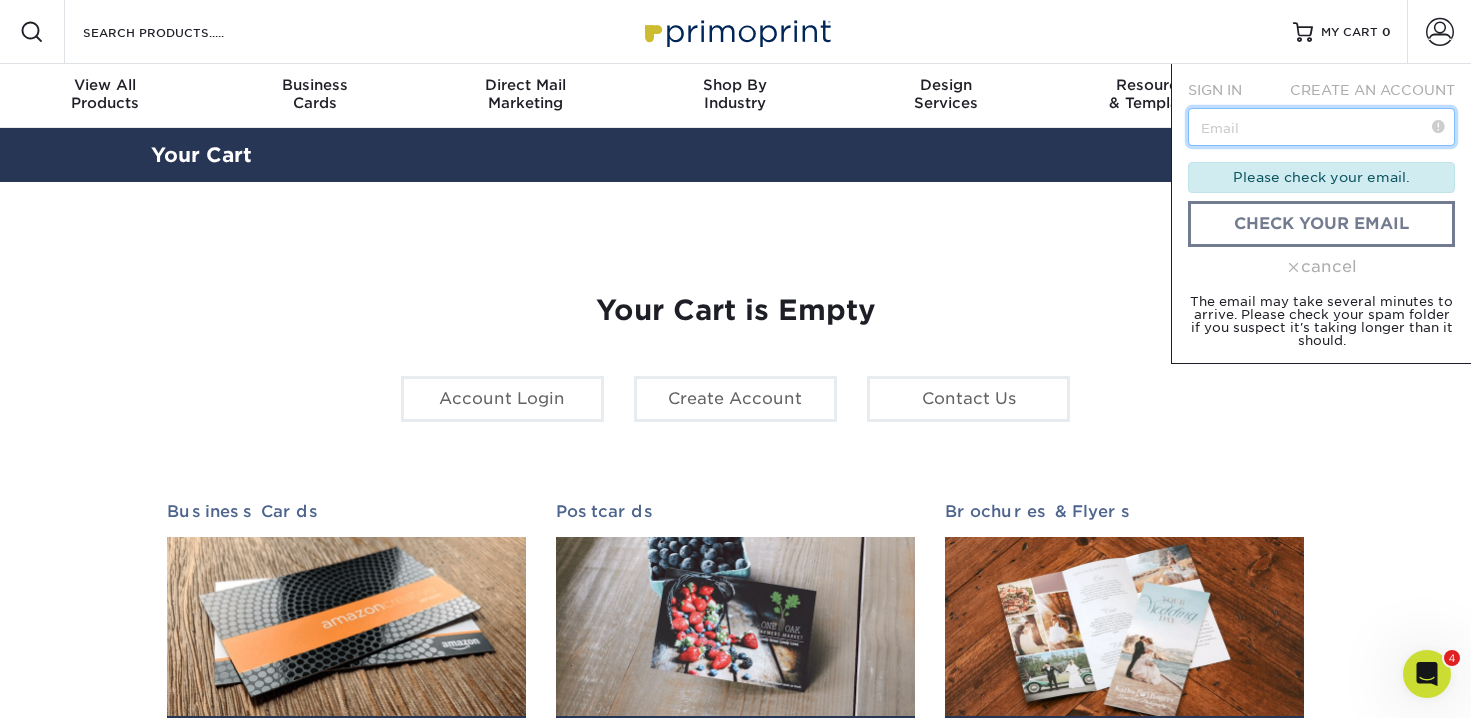 click at bounding box center (1321, 127) 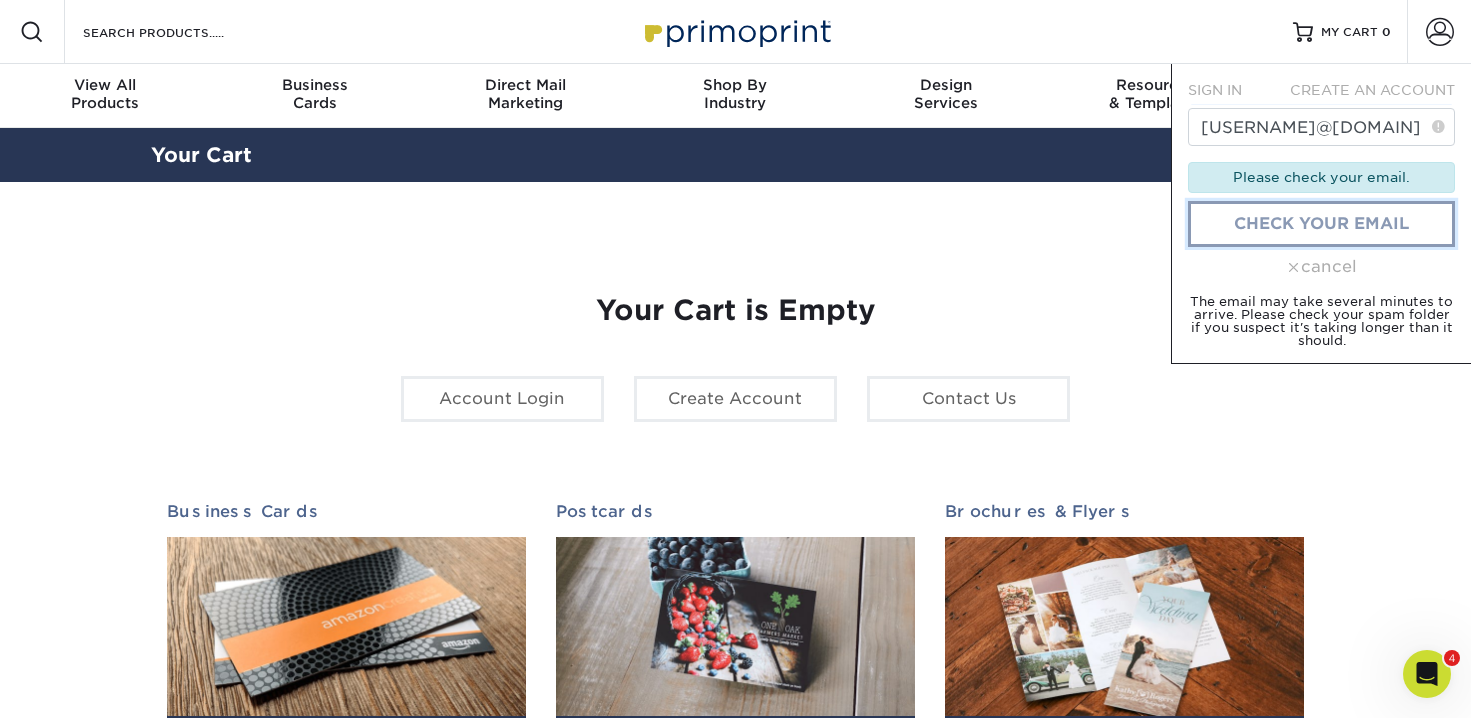 click on "check your email" at bounding box center (1321, 224) 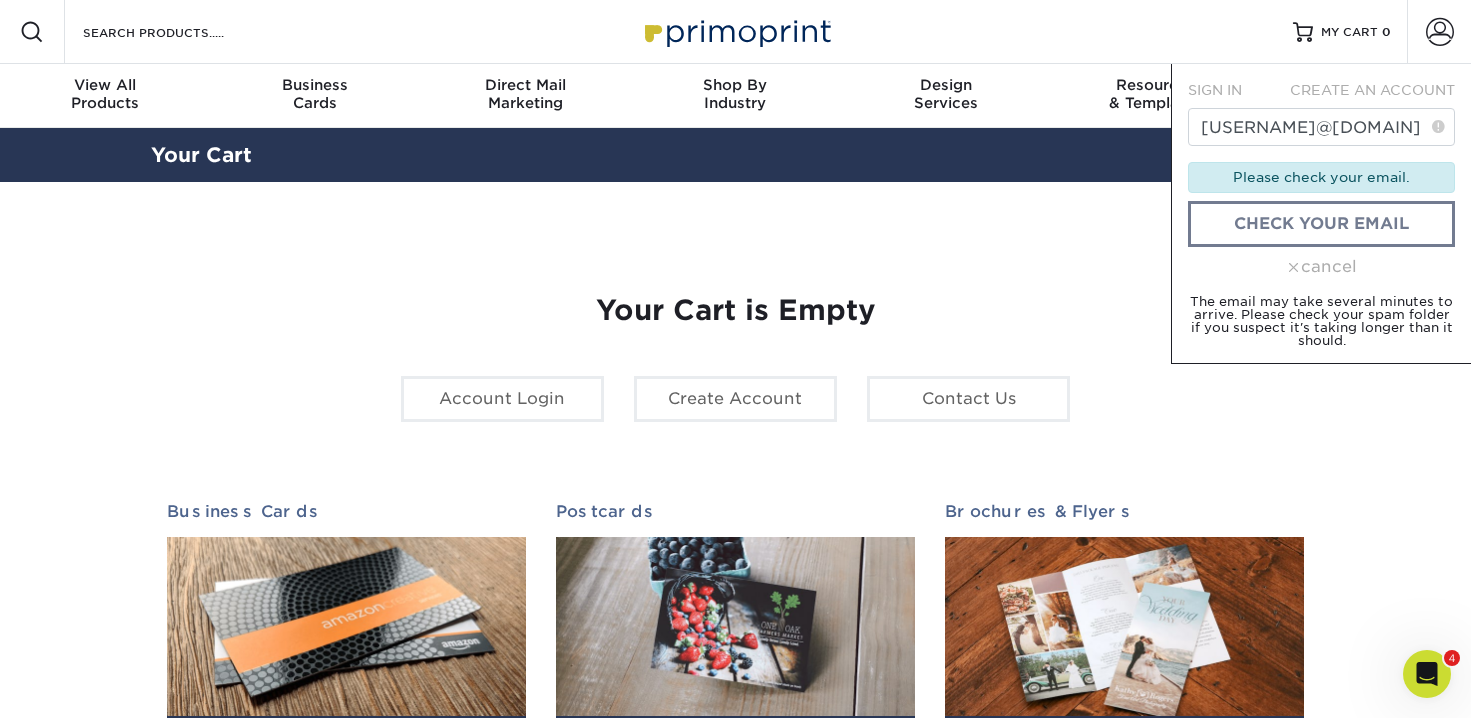 click 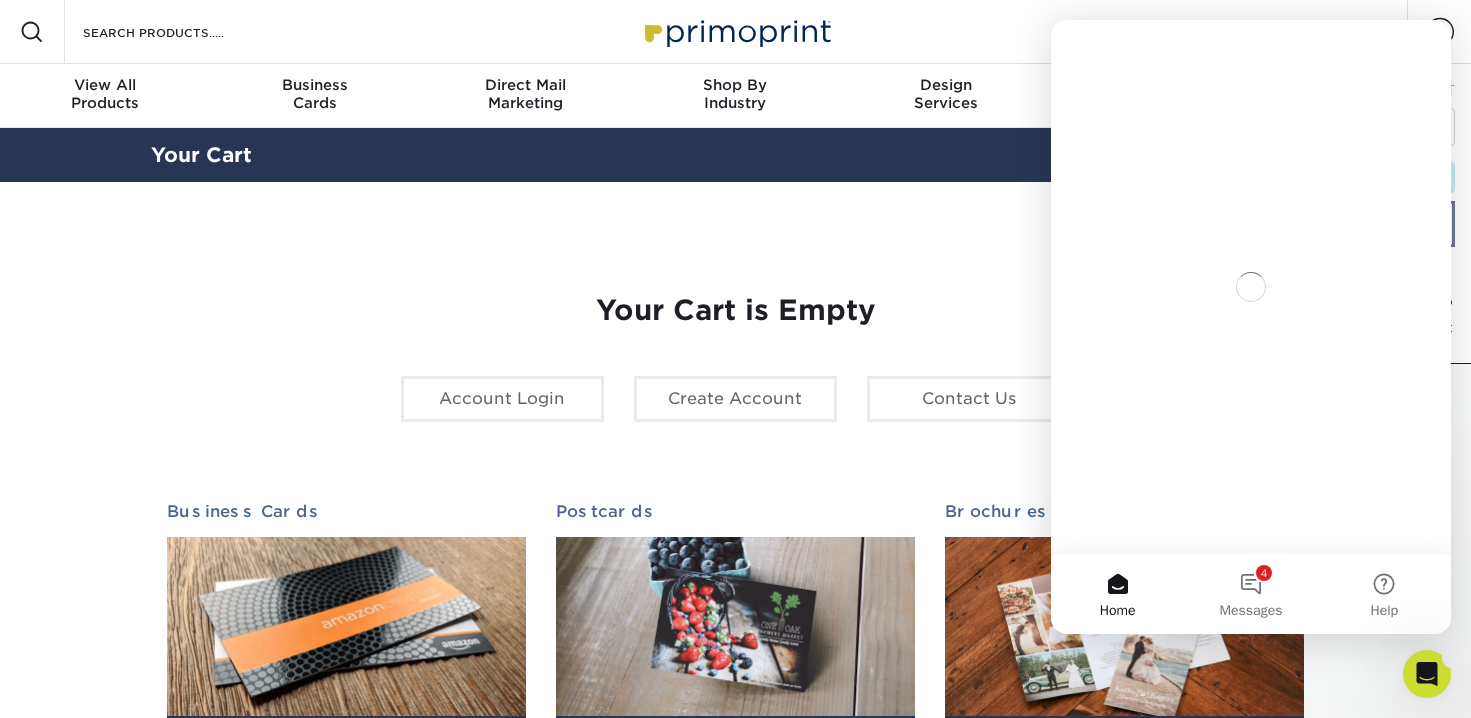 scroll, scrollTop: 0, scrollLeft: 0, axis: both 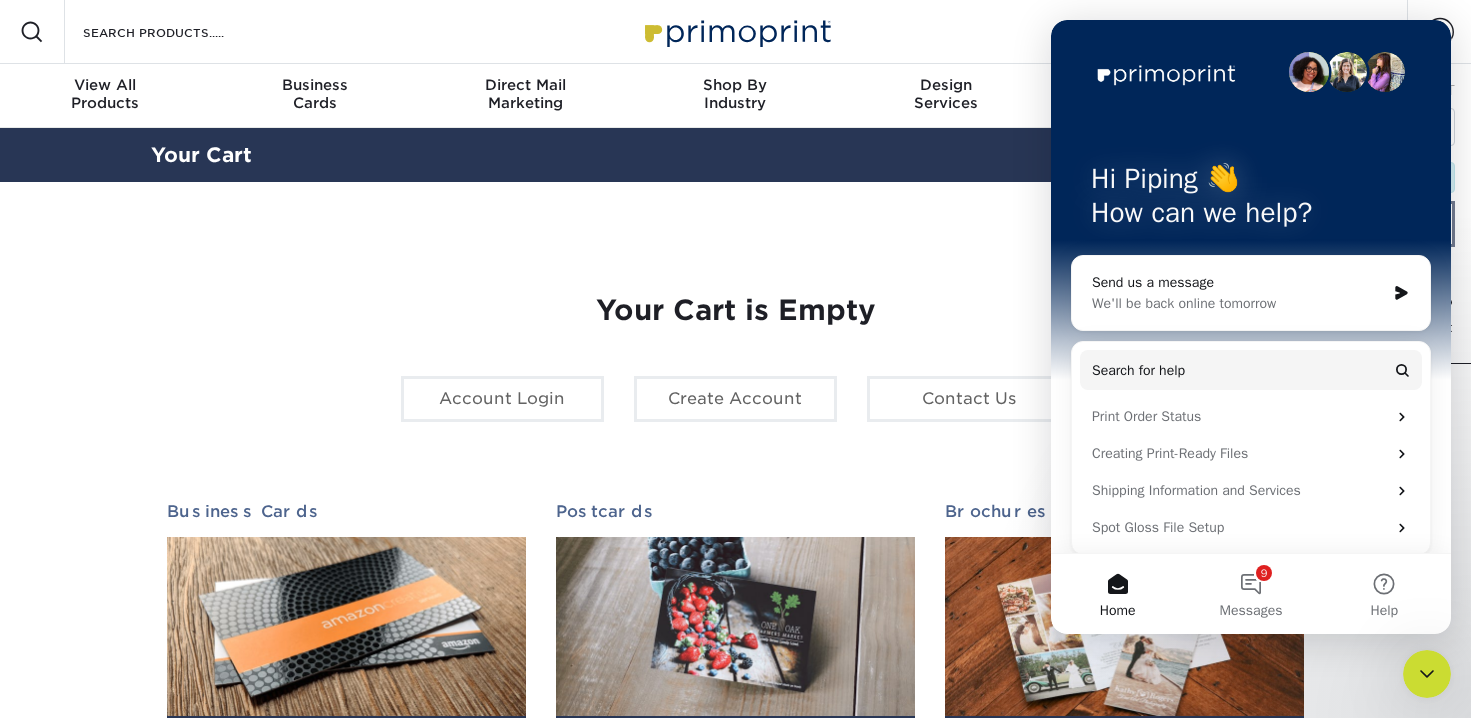 click on "Your Cart is Empty
Account Login
Create Account
Contact Us
Business Cards
100  cards from  $ 9
Cards as unique as you are. From professional to quirky to everything in between, we've got the card for you.
Learn More" at bounding box center [736, 633] 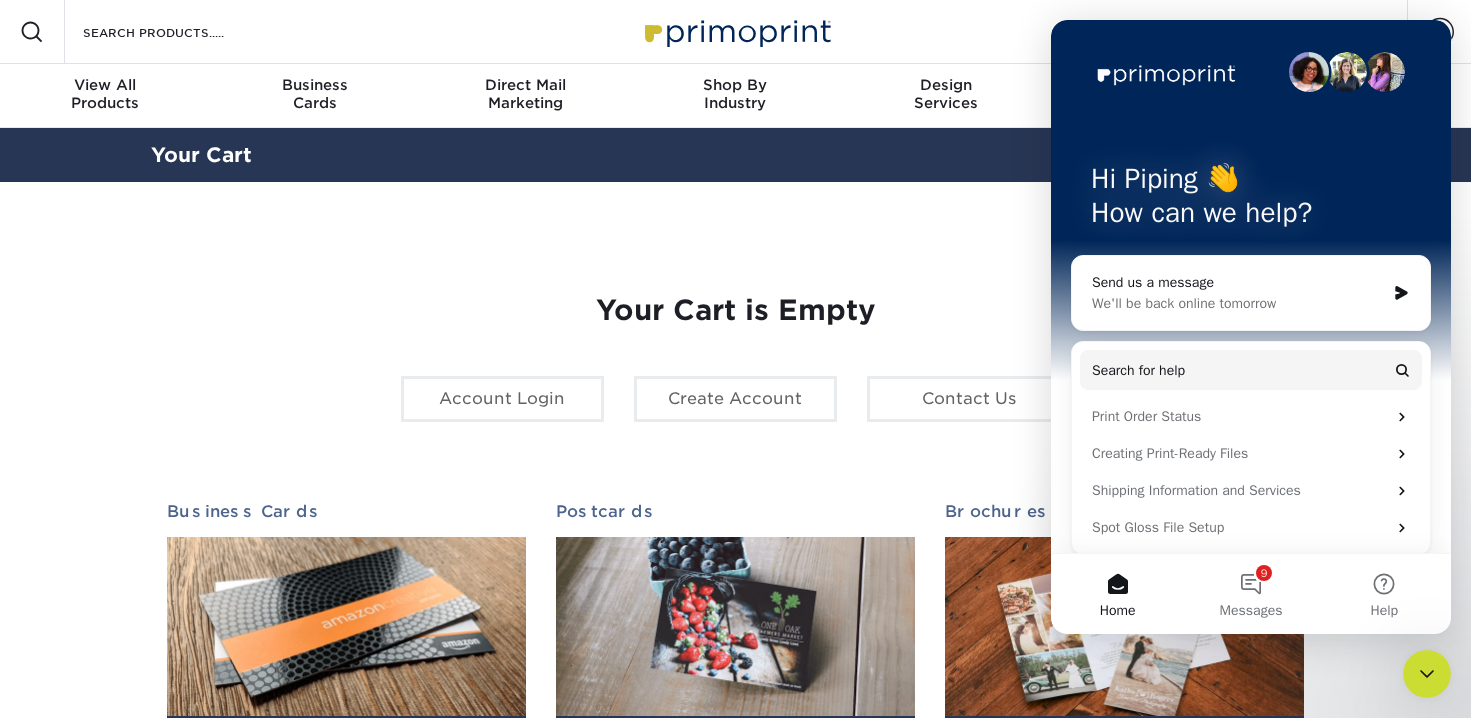 click at bounding box center [1427, 674] 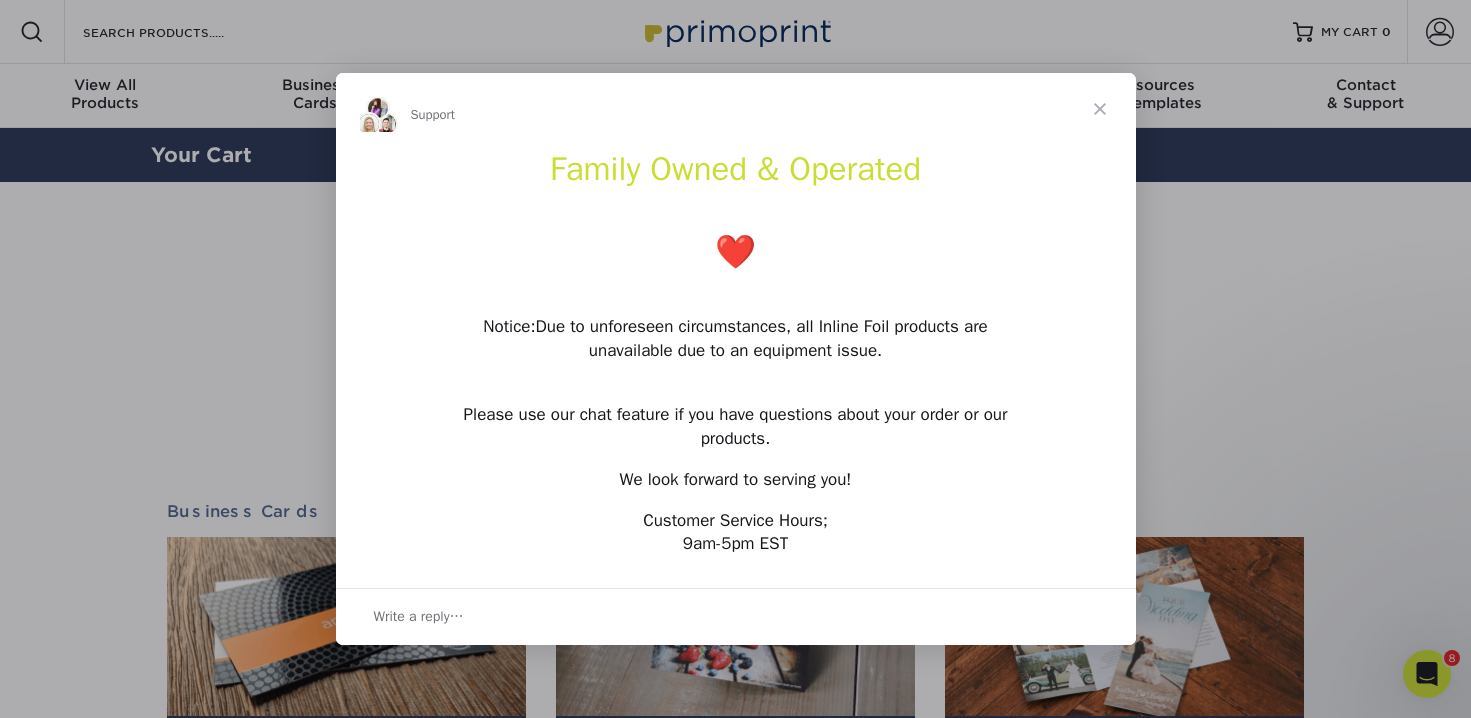 scroll, scrollTop: 0, scrollLeft: 0, axis: both 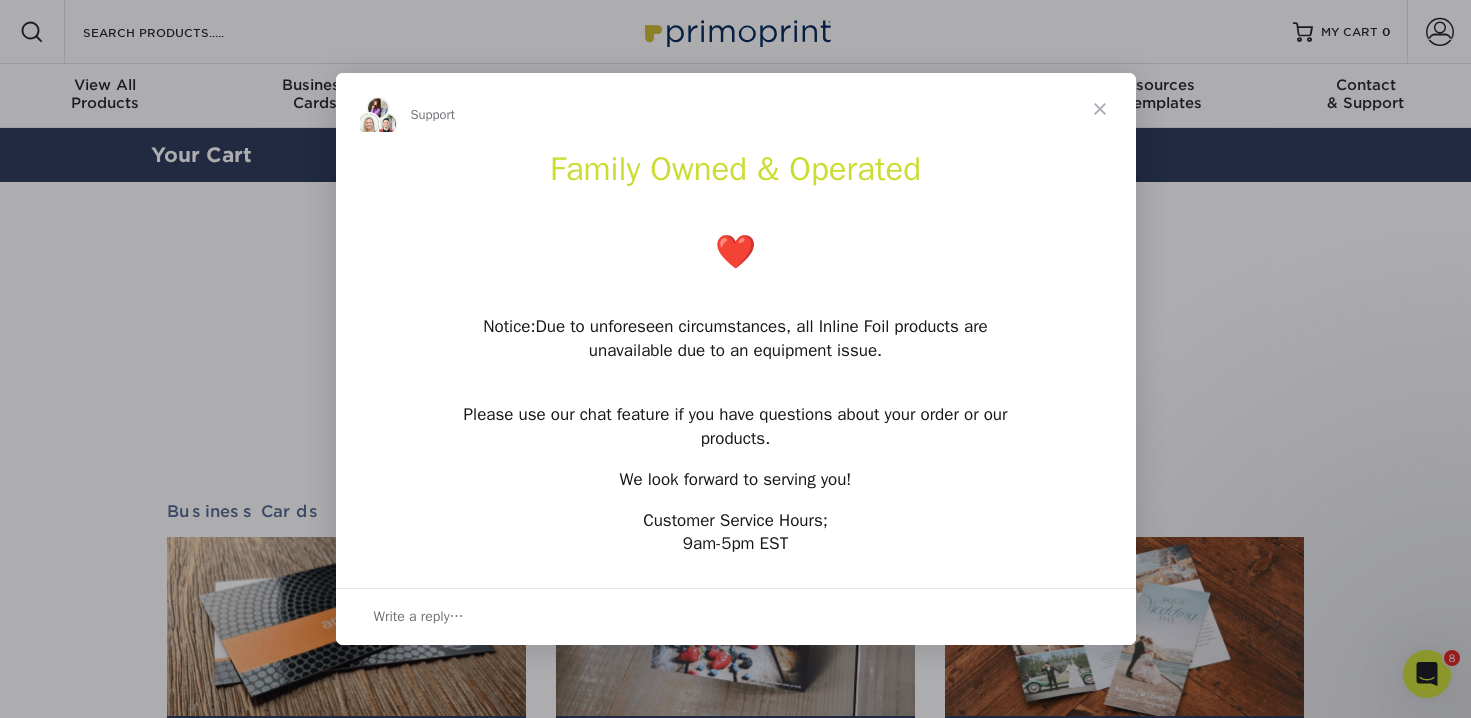 click at bounding box center (1100, 109) 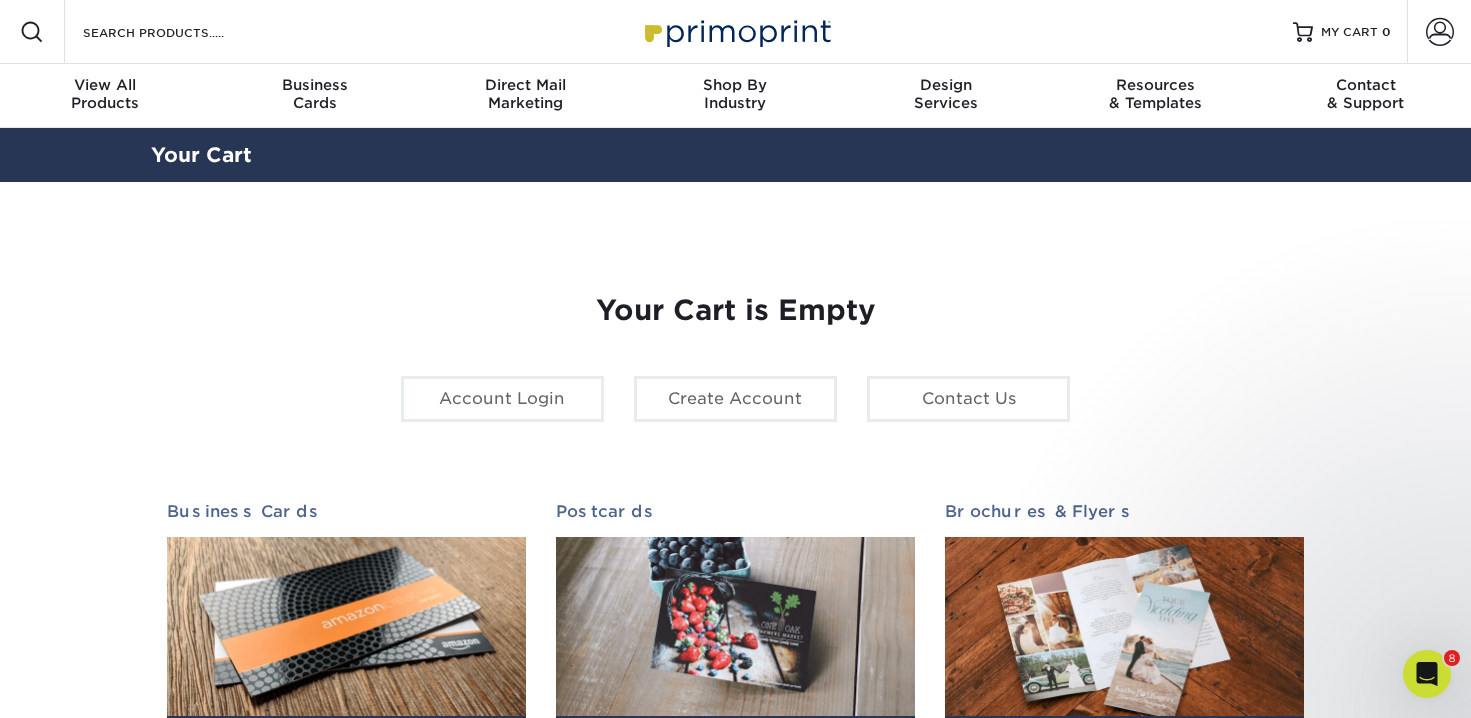 scroll, scrollTop: 0, scrollLeft: 0, axis: both 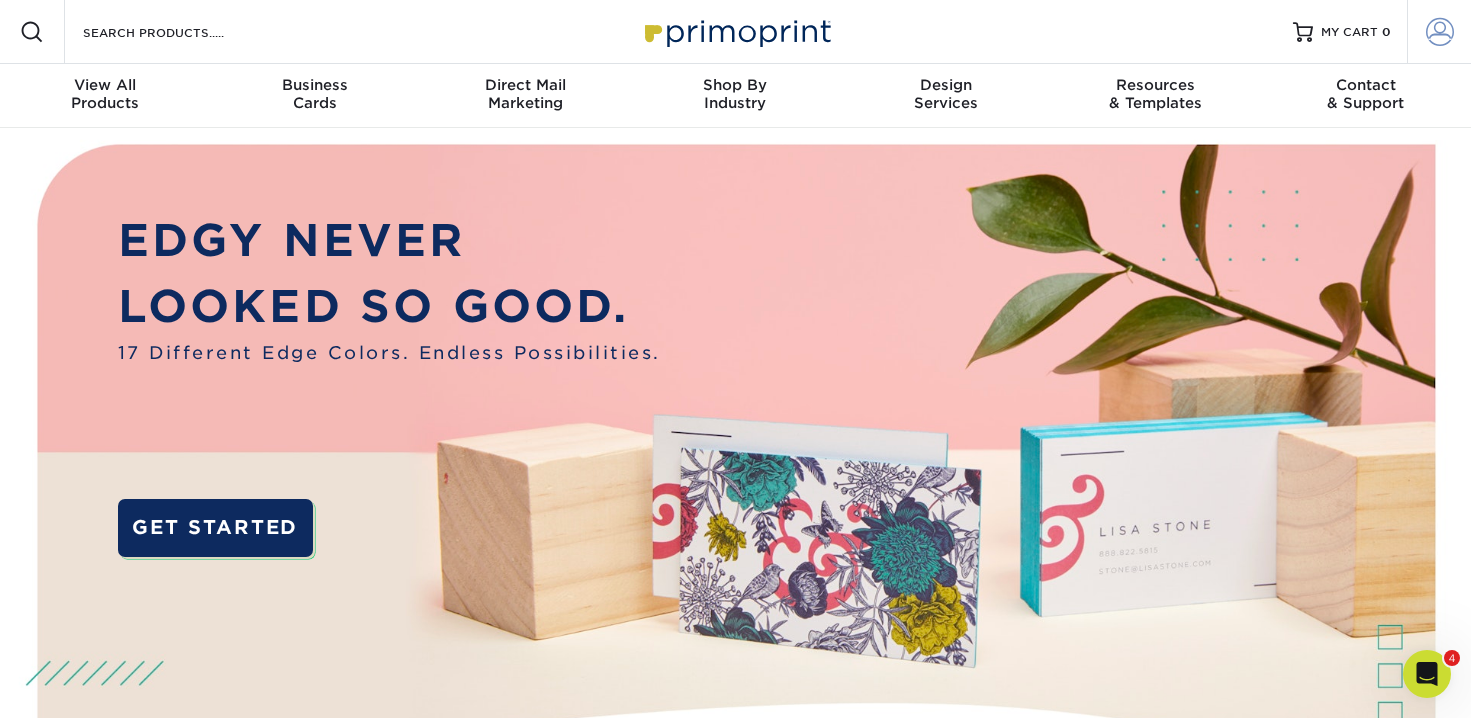 type on "[EMAIL]@example.com" 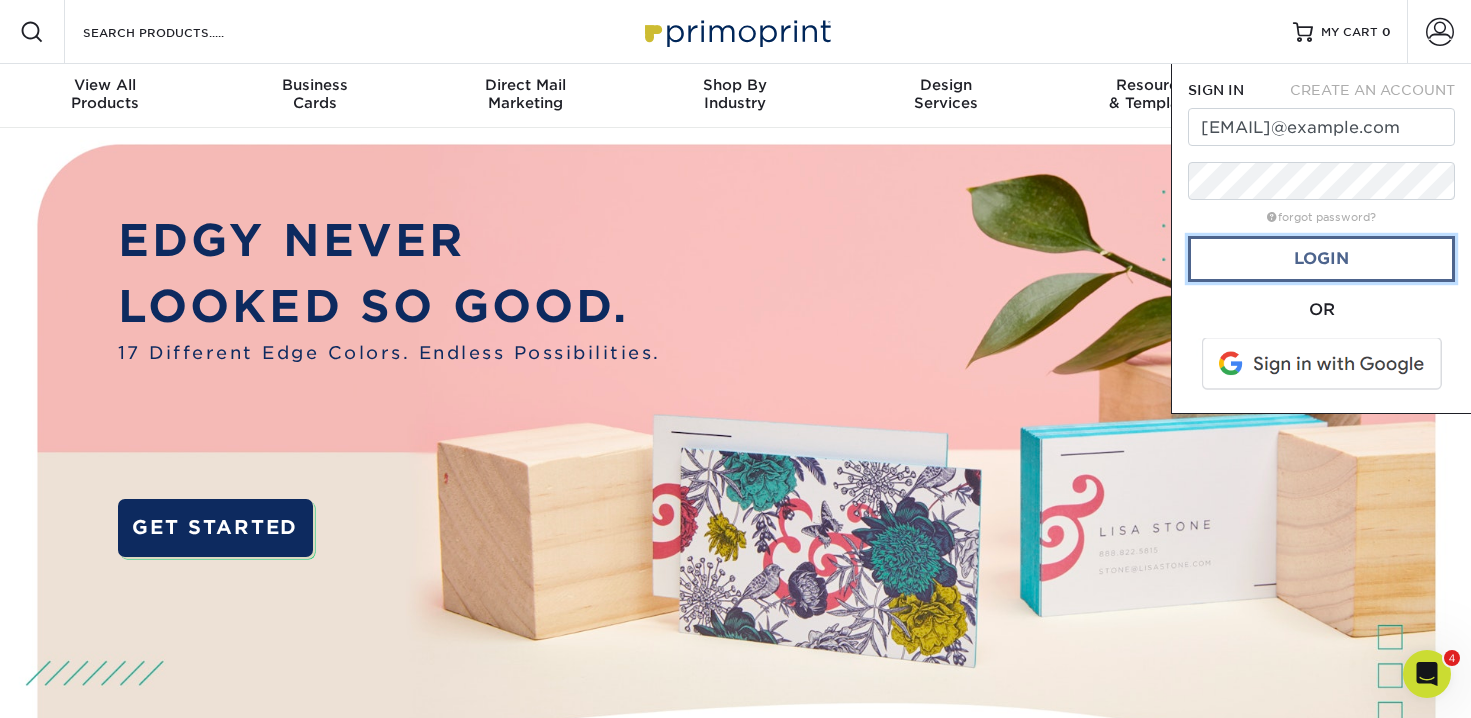 click on "Login" at bounding box center (1321, 259) 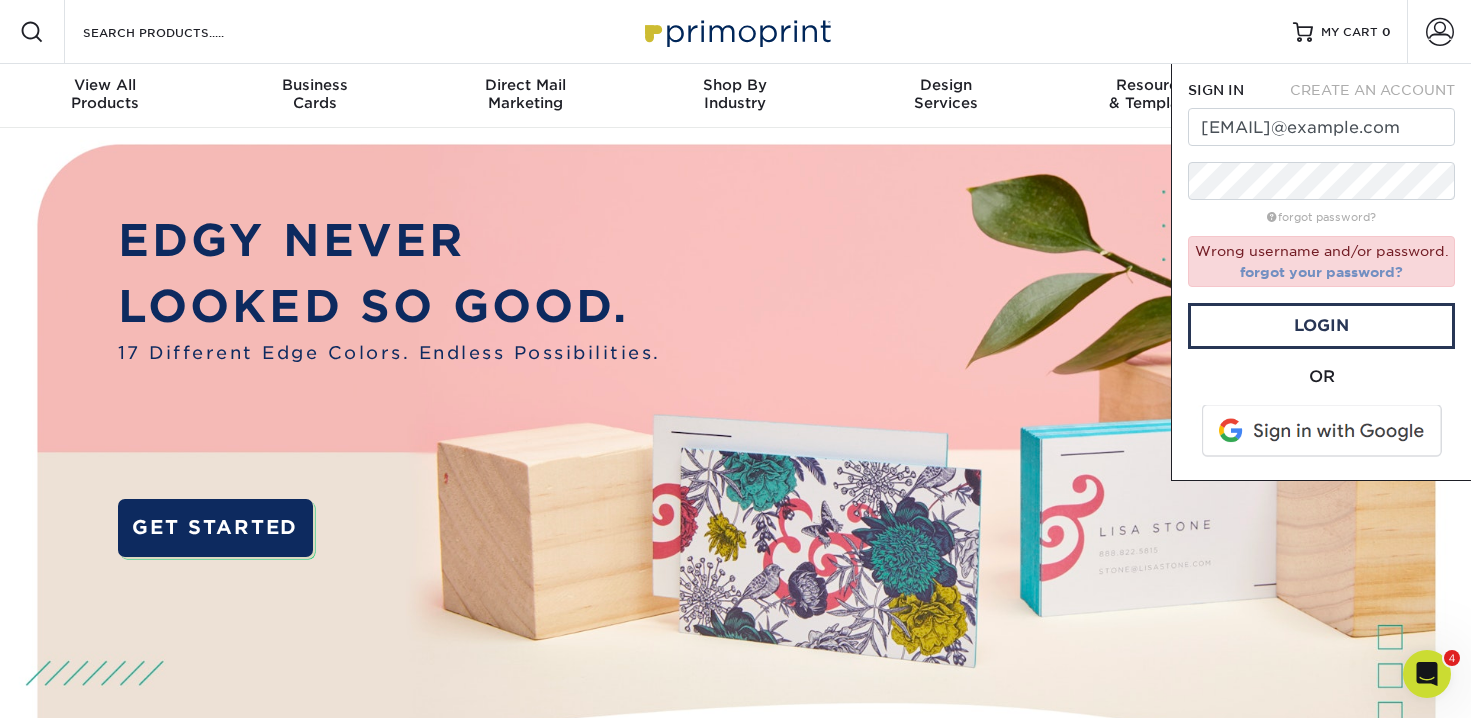 click on "forgot your password?" at bounding box center [1321, 272] 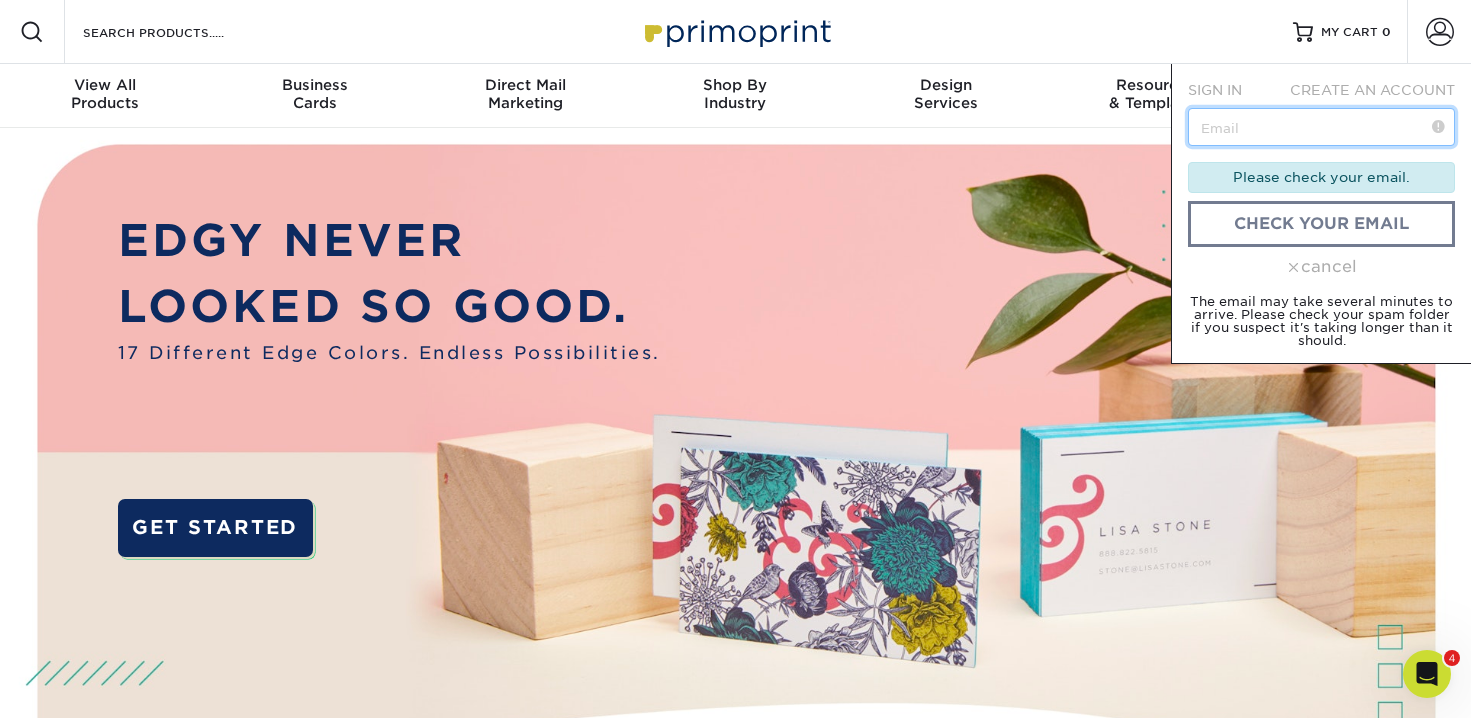 click at bounding box center (1321, 127) 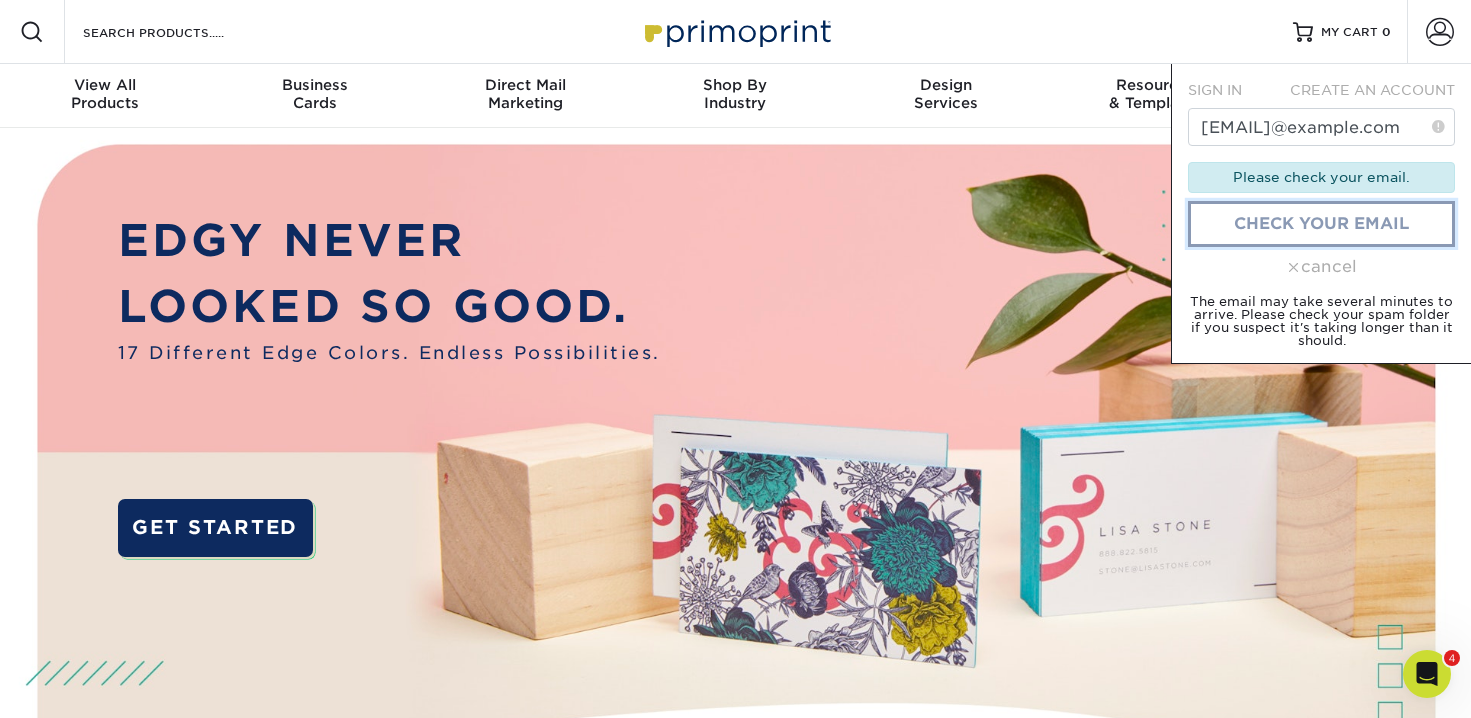 click on "check your email" at bounding box center [1321, 224] 